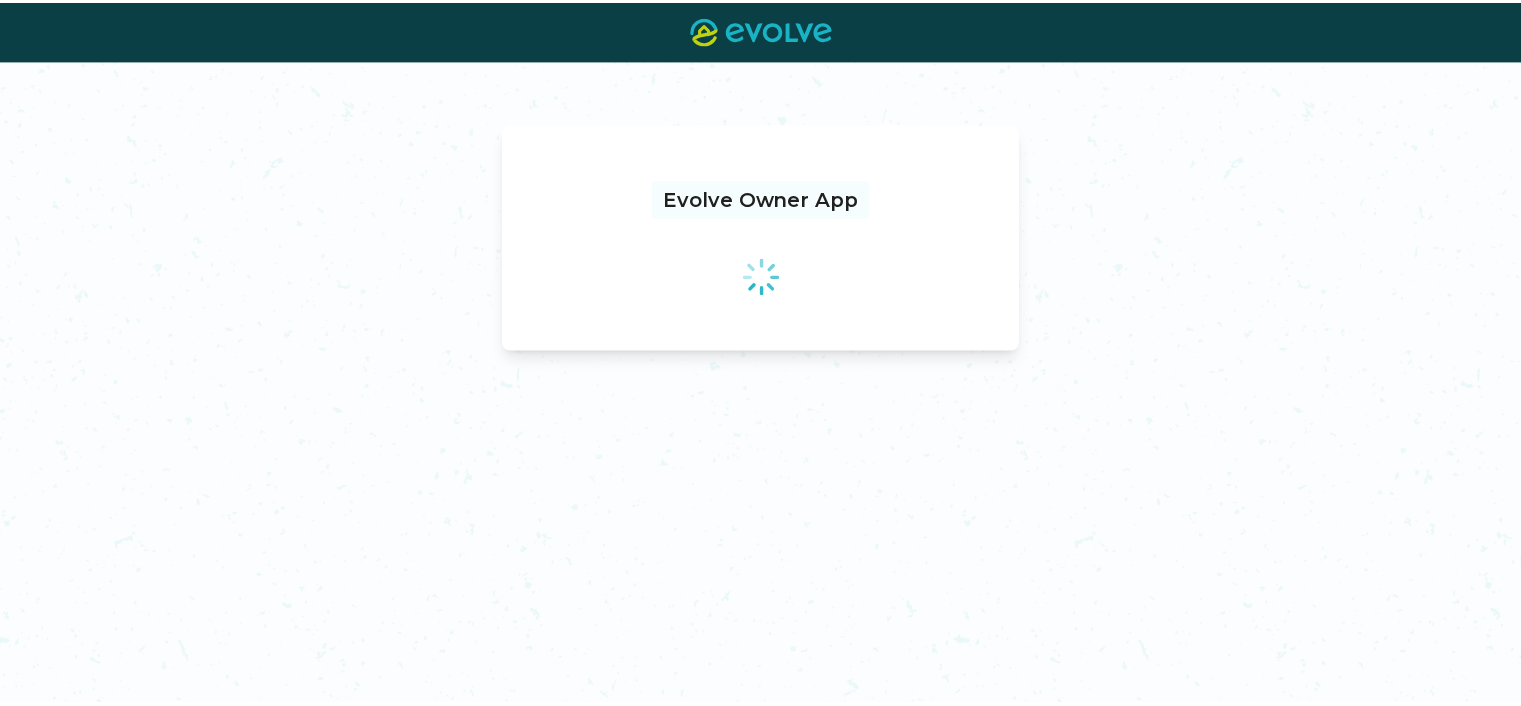 scroll, scrollTop: 0, scrollLeft: 0, axis: both 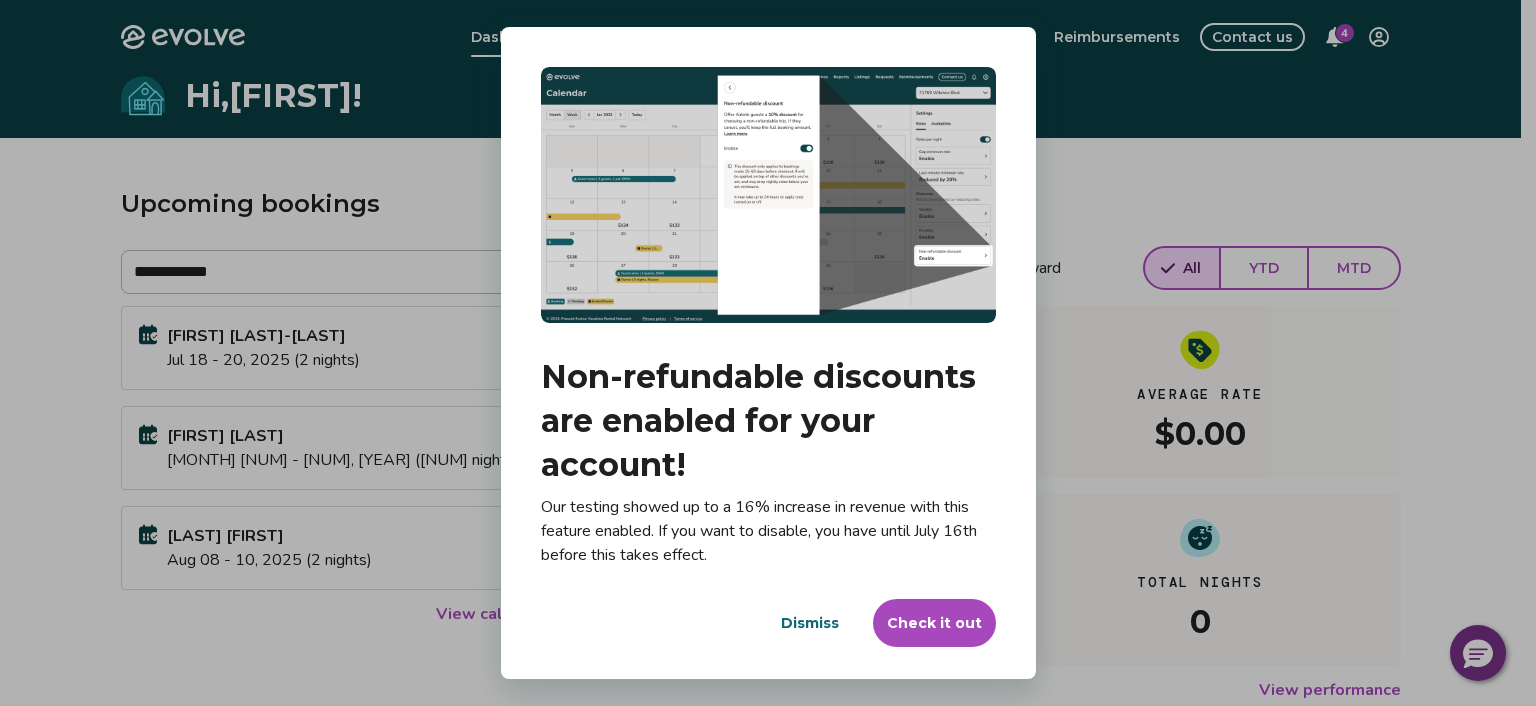 click on "Dismiss" at bounding box center (810, 623) 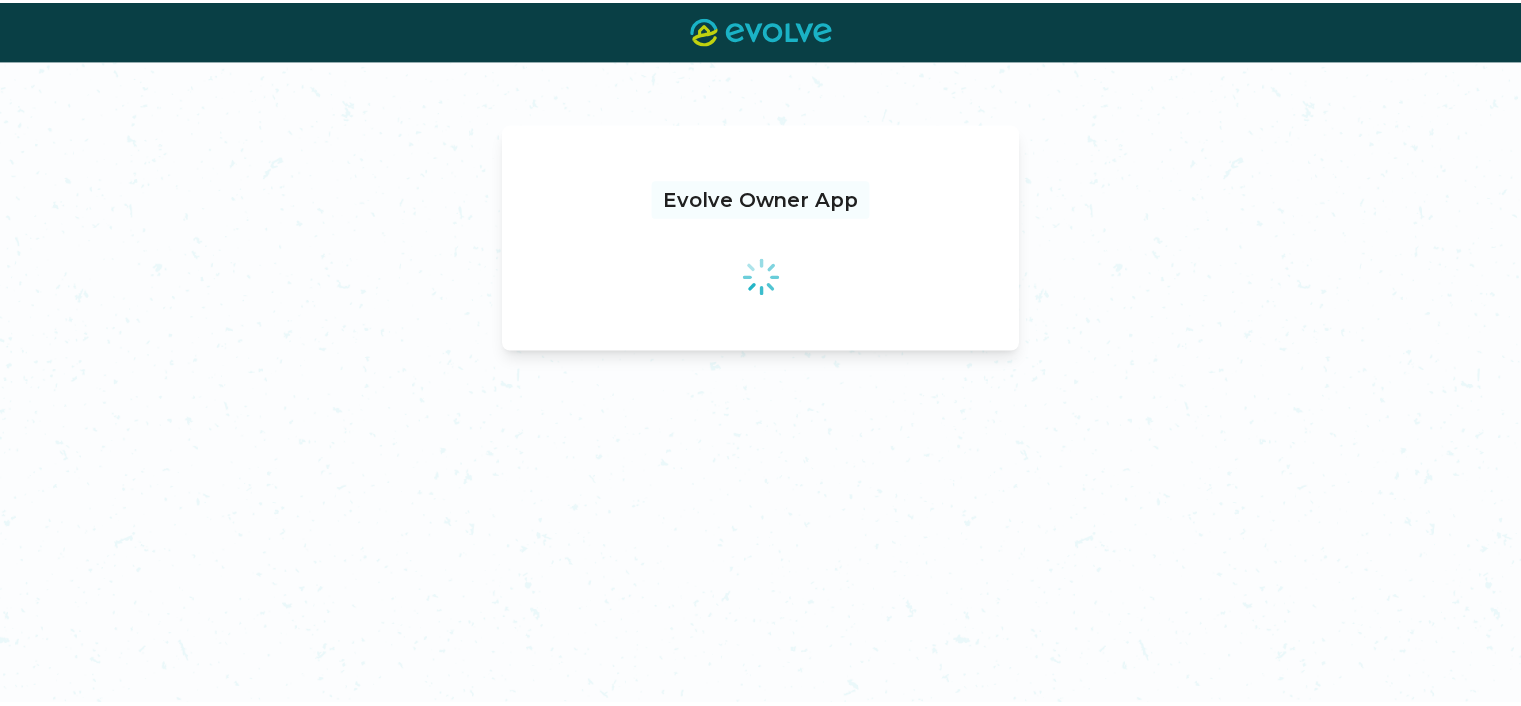 scroll, scrollTop: 0, scrollLeft: 0, axis: both 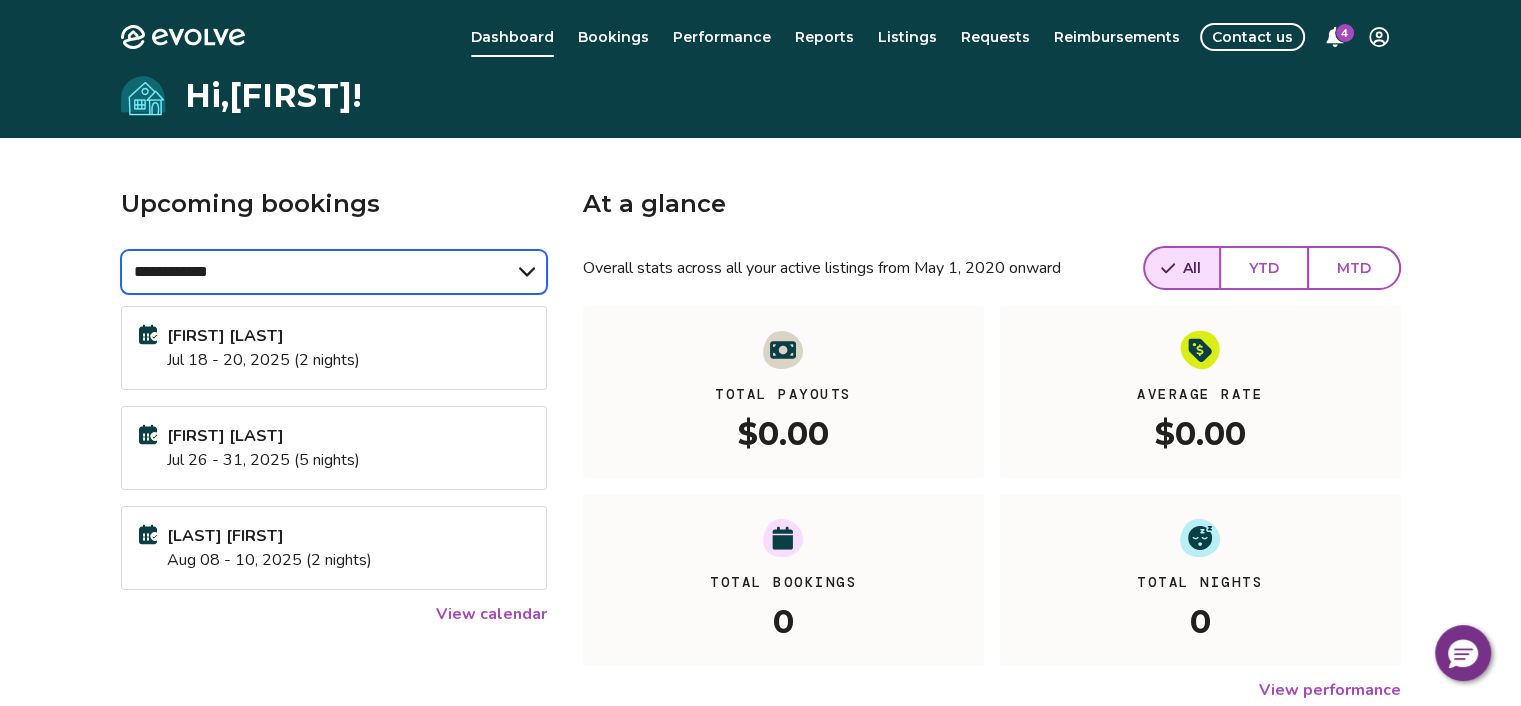 click on "**********" at bounding box center [334, 272] 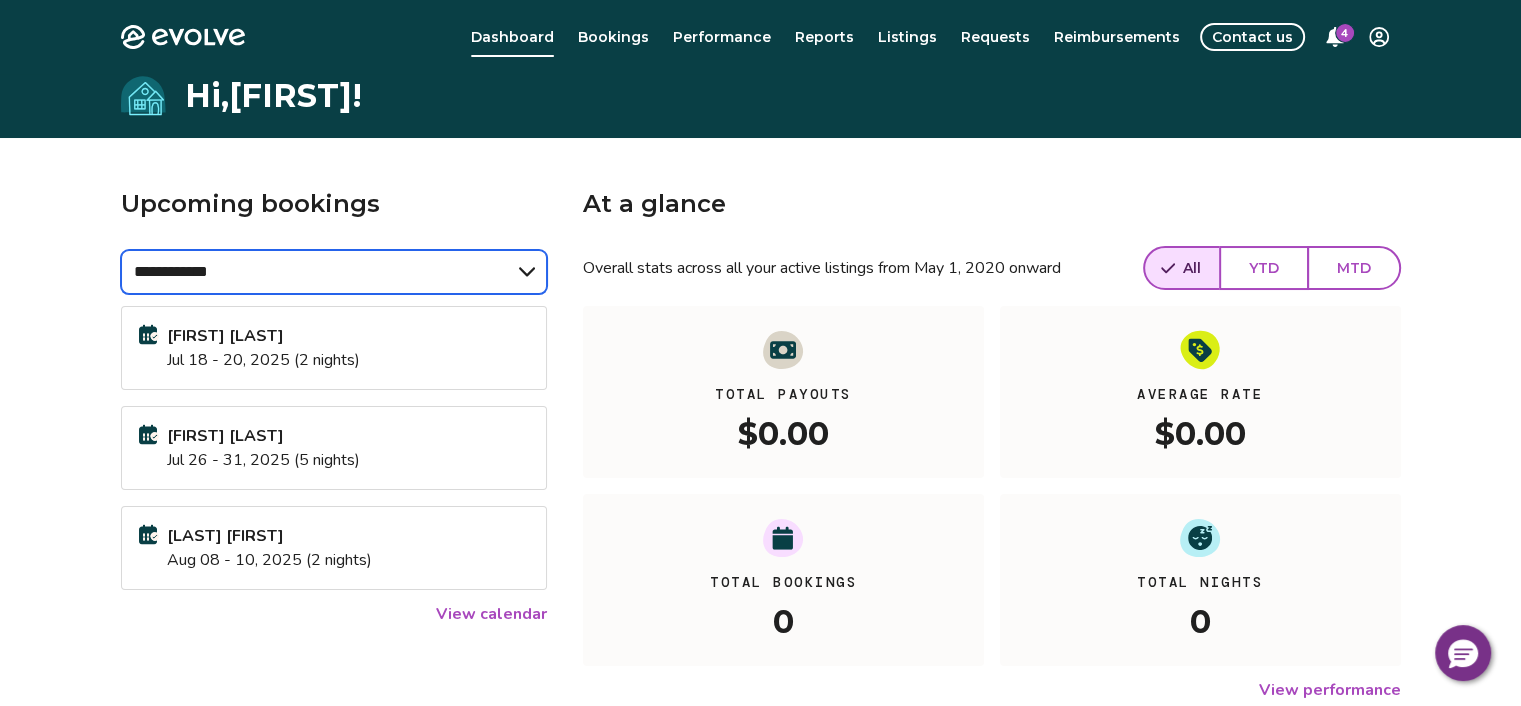 select on "******" 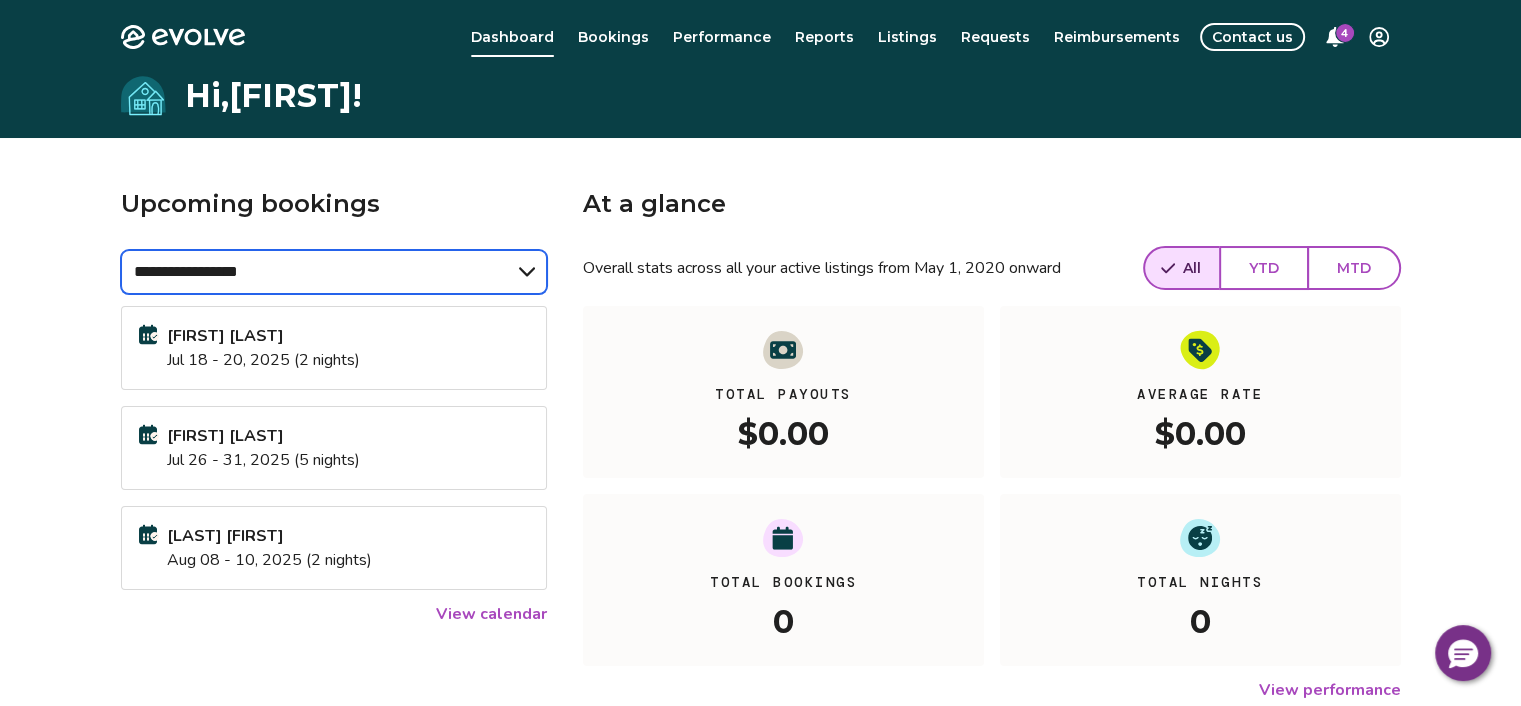 click on "**********" at bounding box center [334, 272] 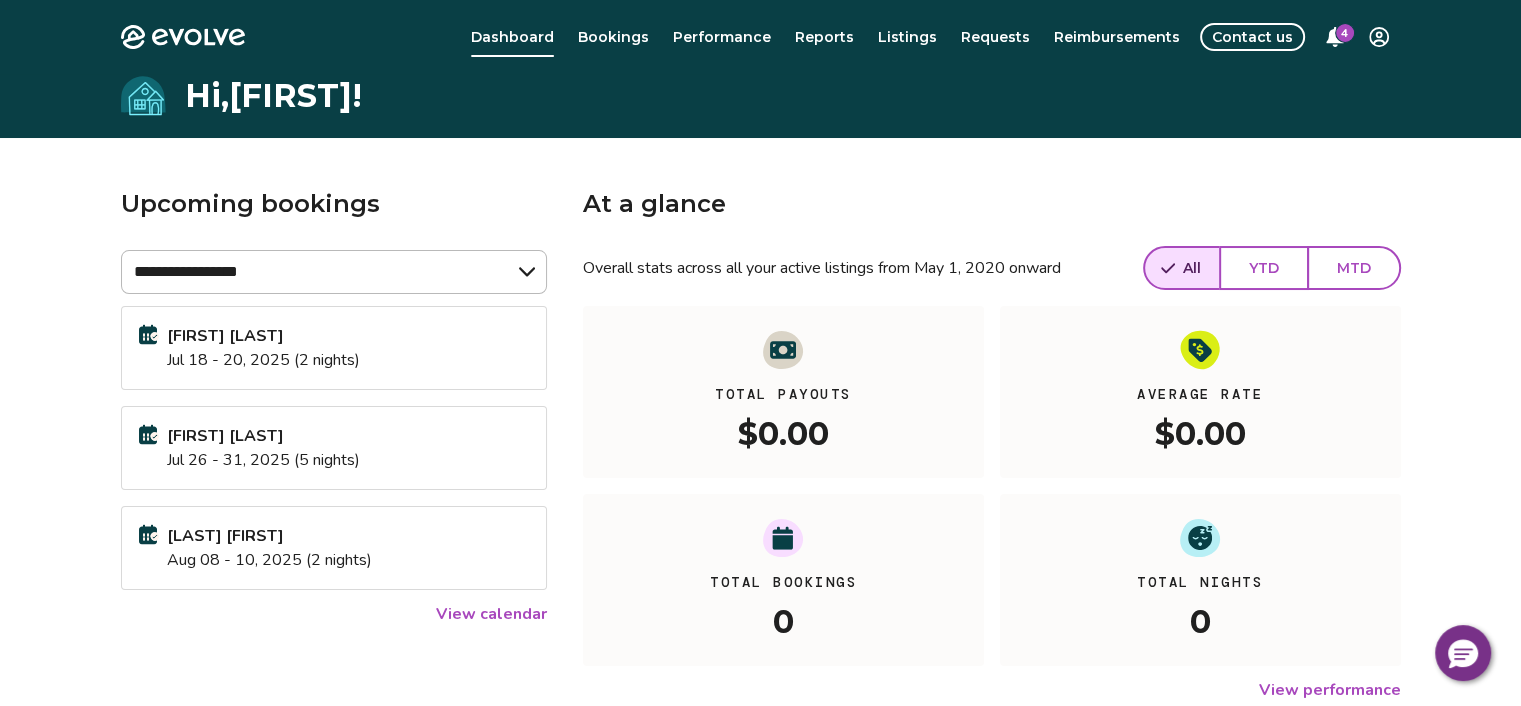 click on "View calendar" at bounding box center (491, 614) 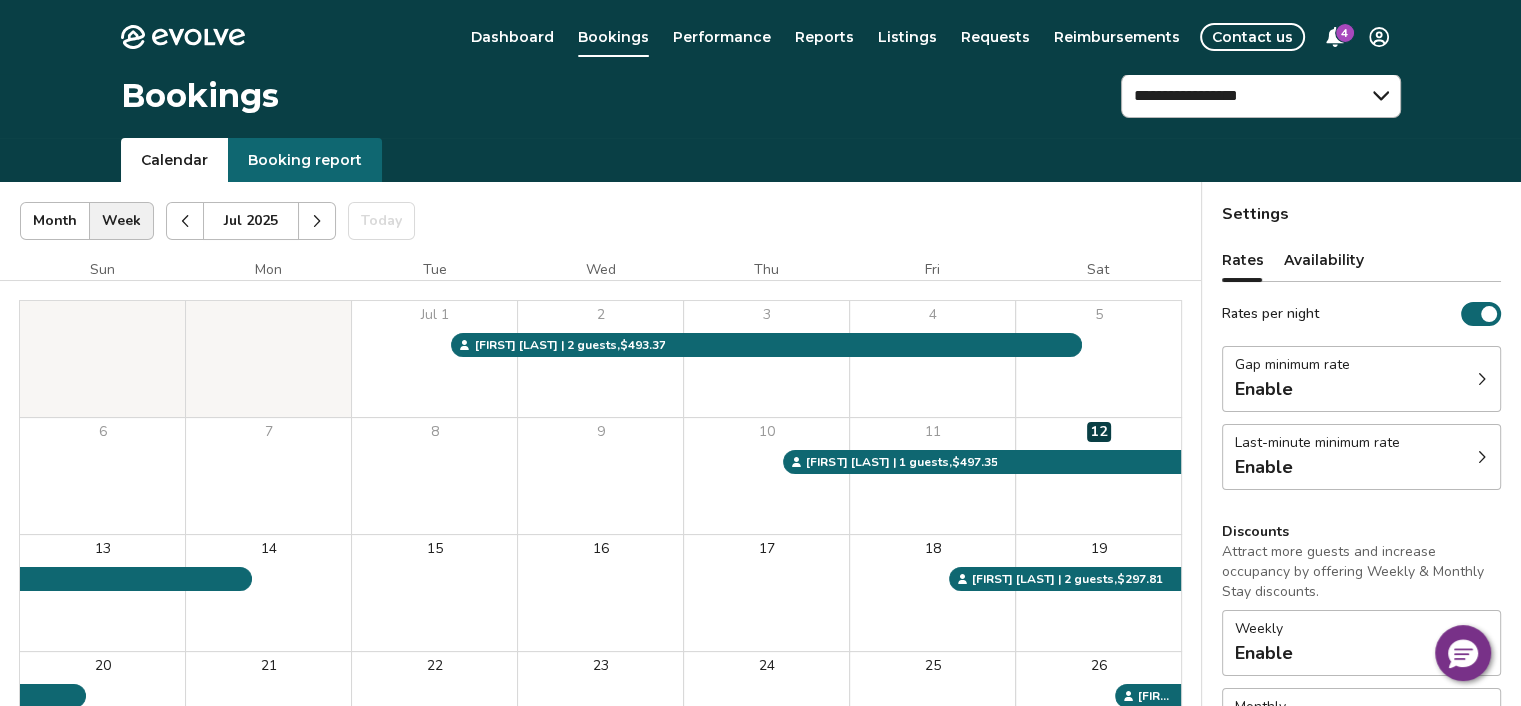 select on "******" 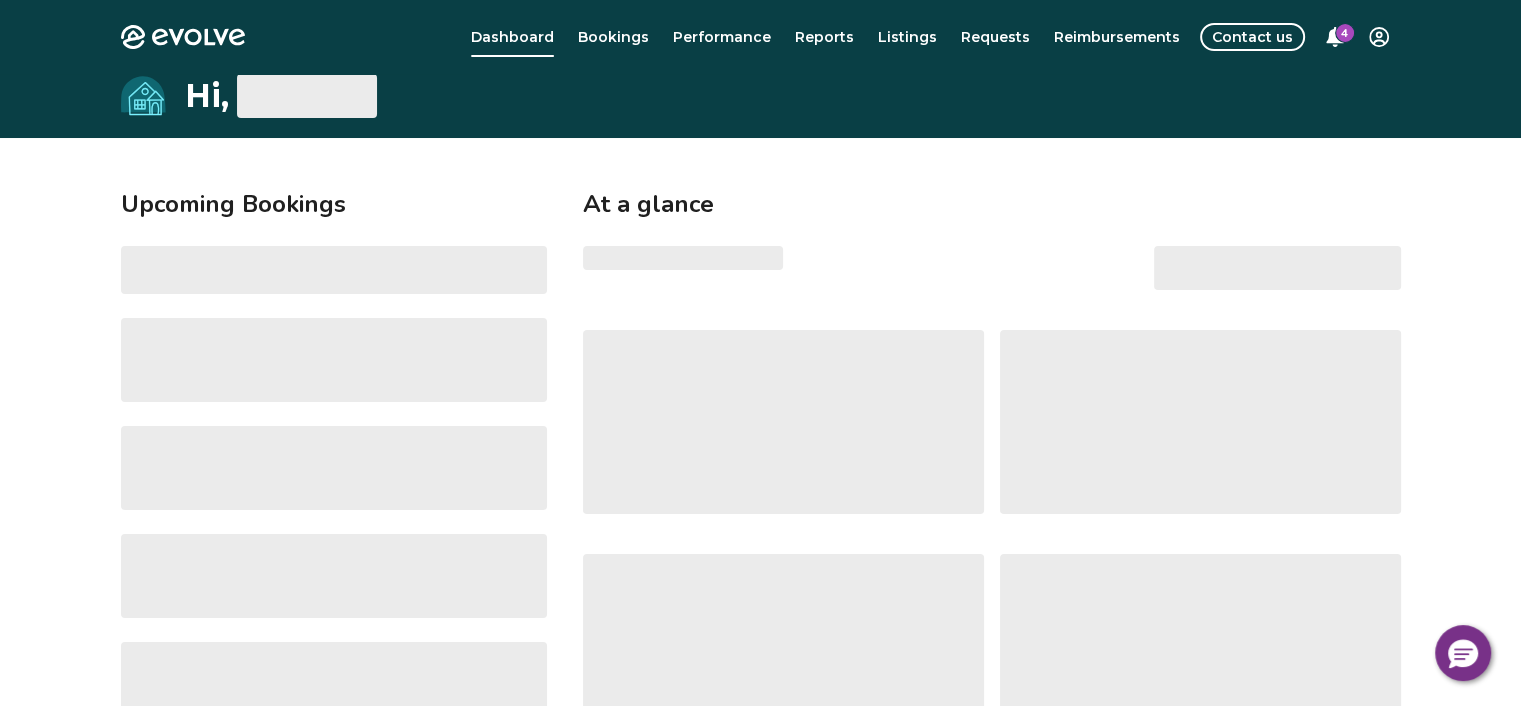select on "******" 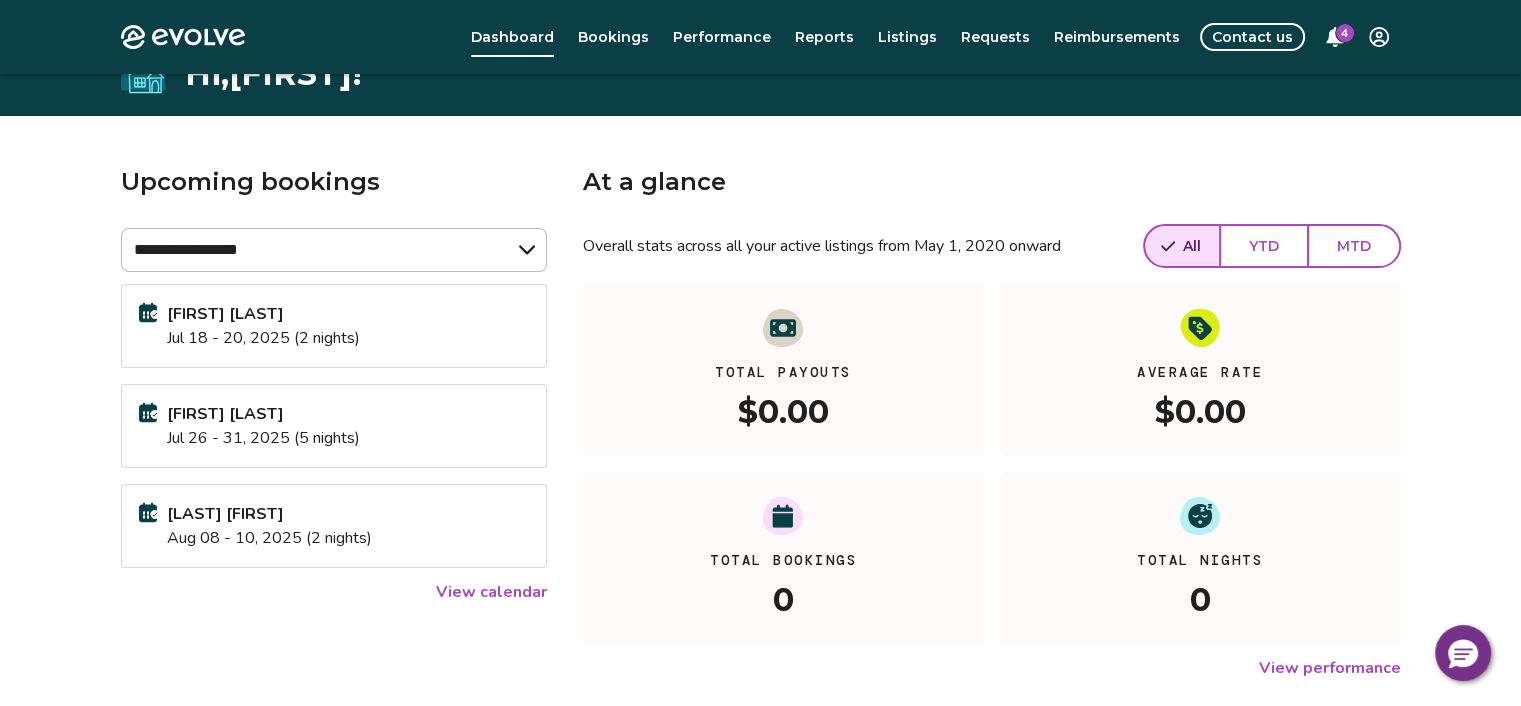 scroll, scrollTop: 19, scrollLeft: 0, axis: vertical 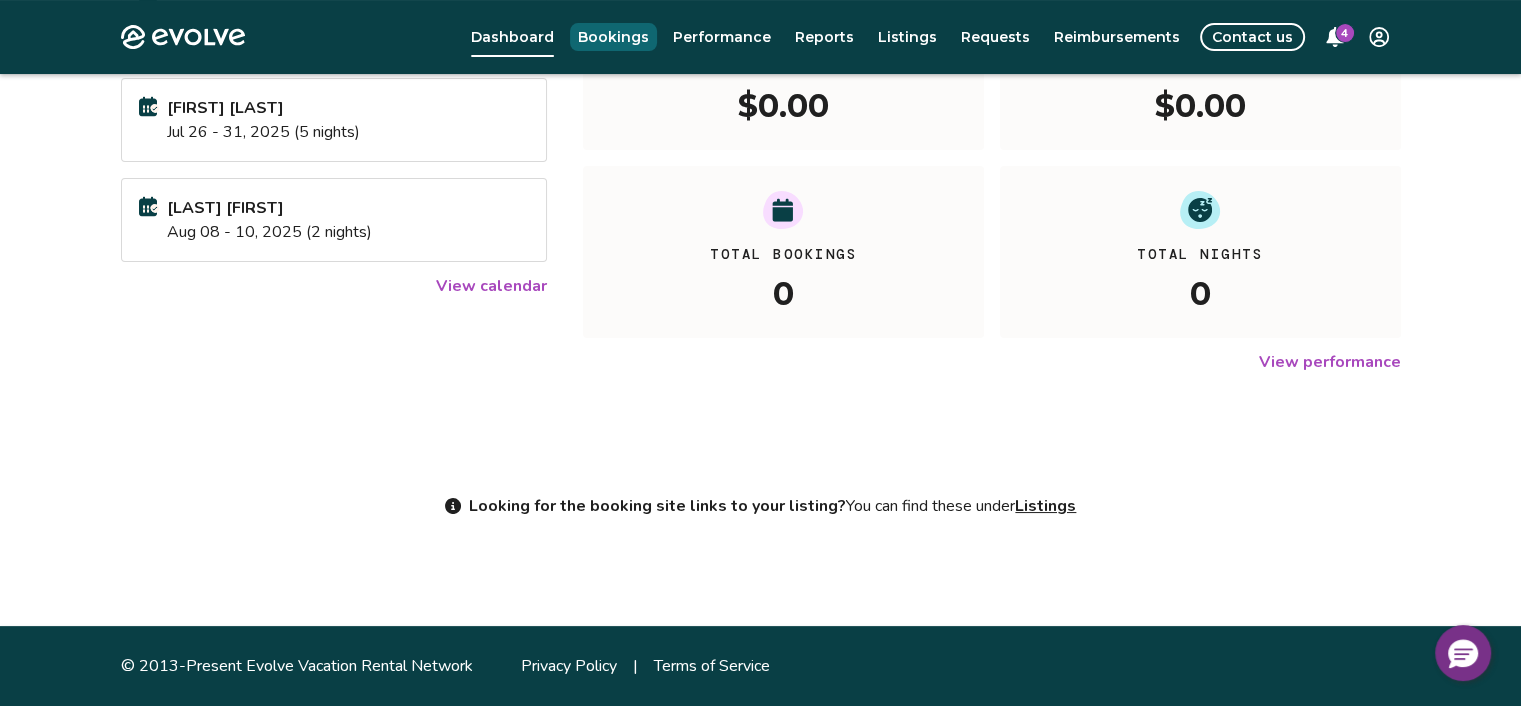 click on "Bookings" at bounding box center [613, 37] 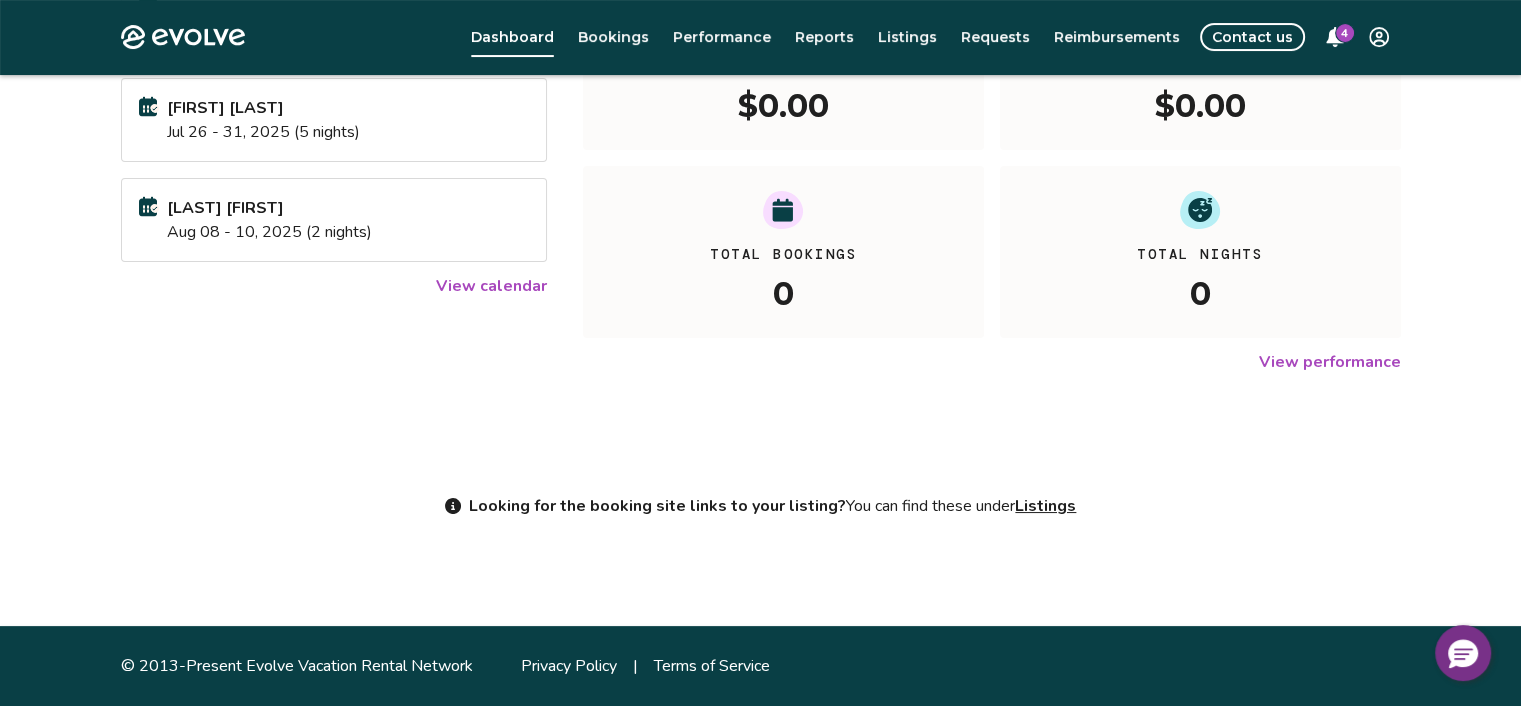 scroll, scrollTop: 0, scrollLeft: 0, axis: both 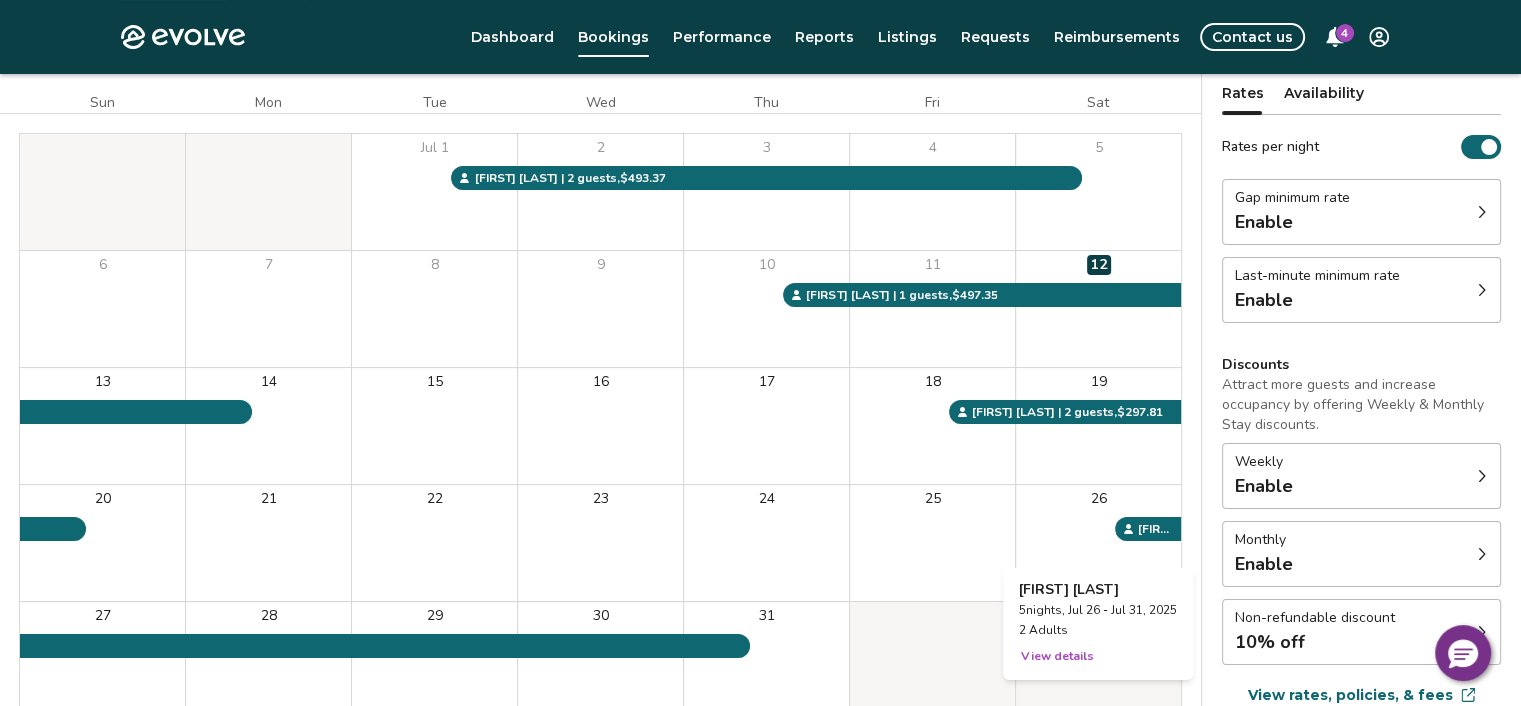 click on "View details" at bounding box center (1057, 656) 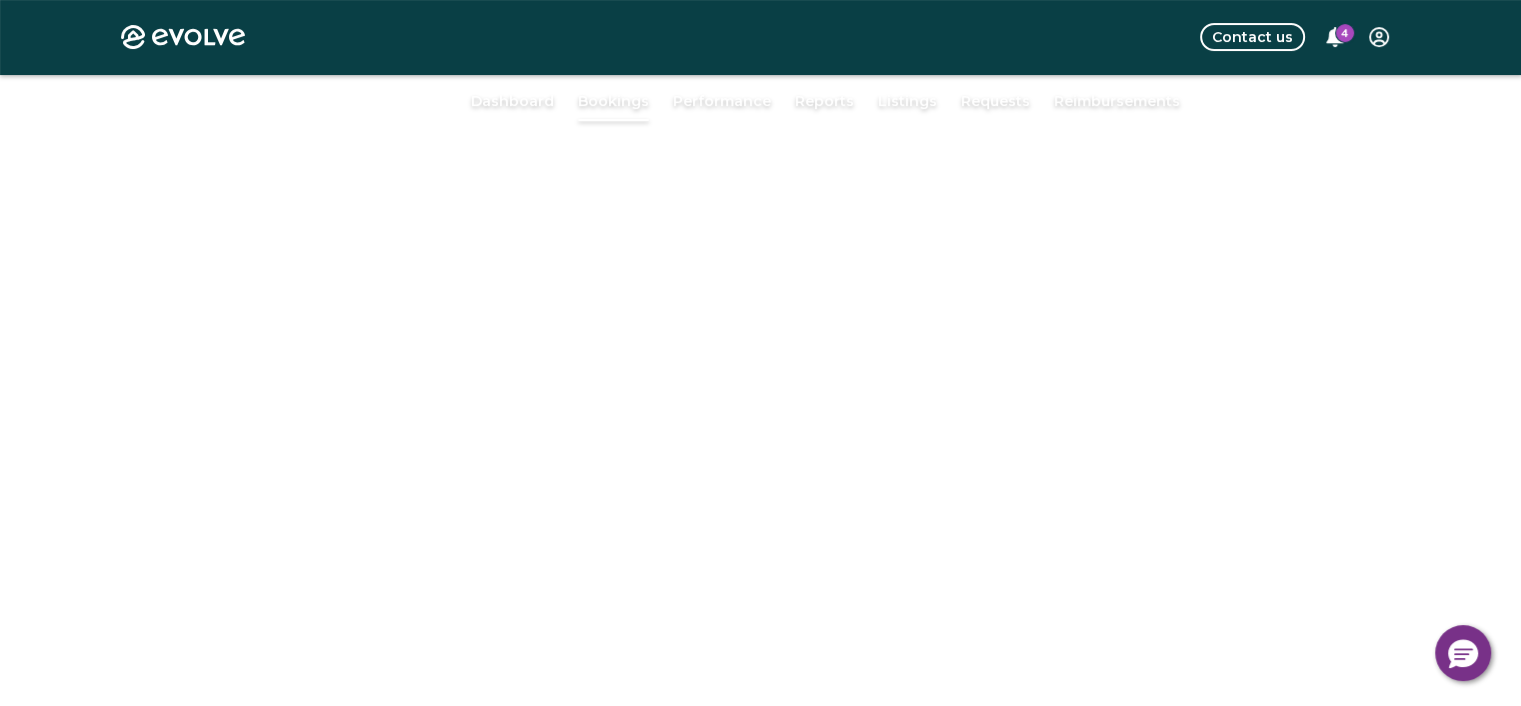 scroll, scrollTop: 103, scrollLeft: 0, axis: vertical 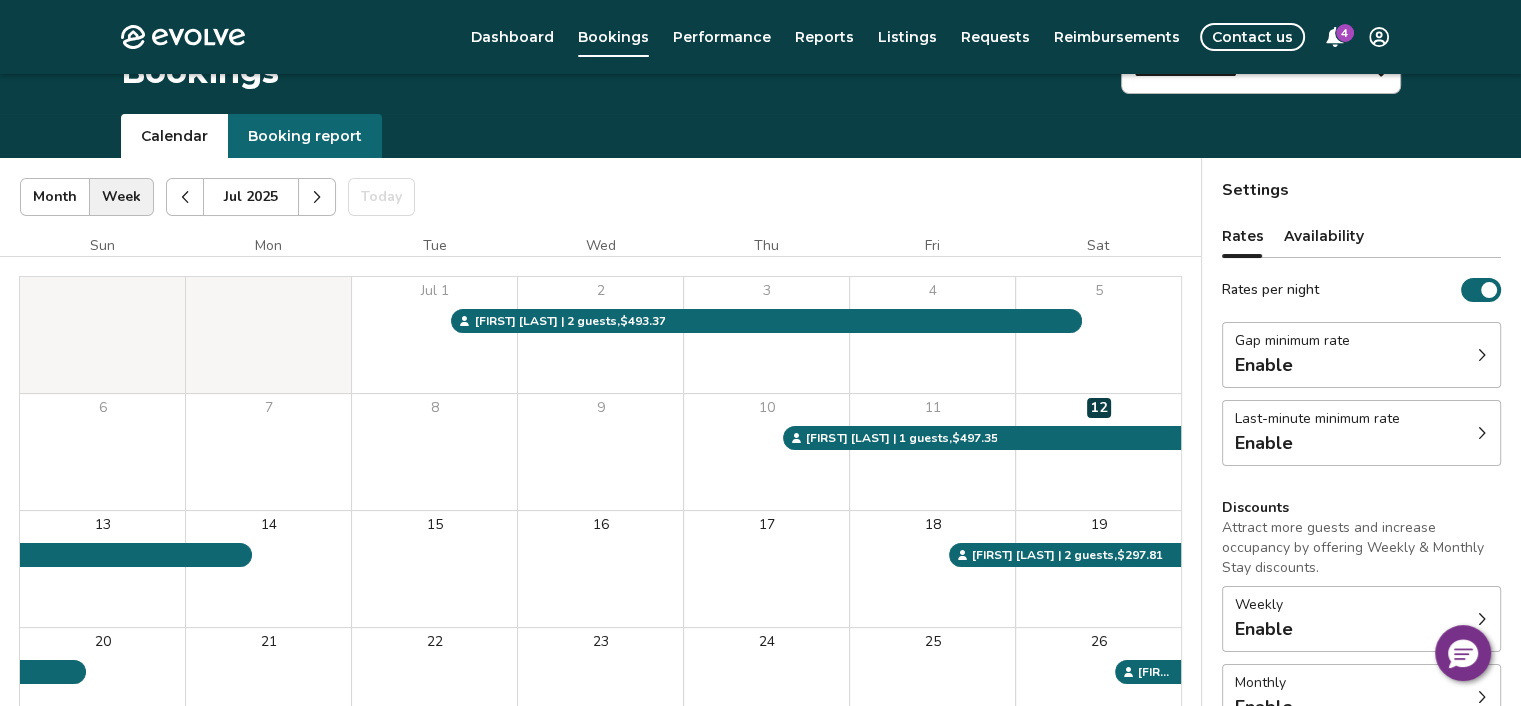 click 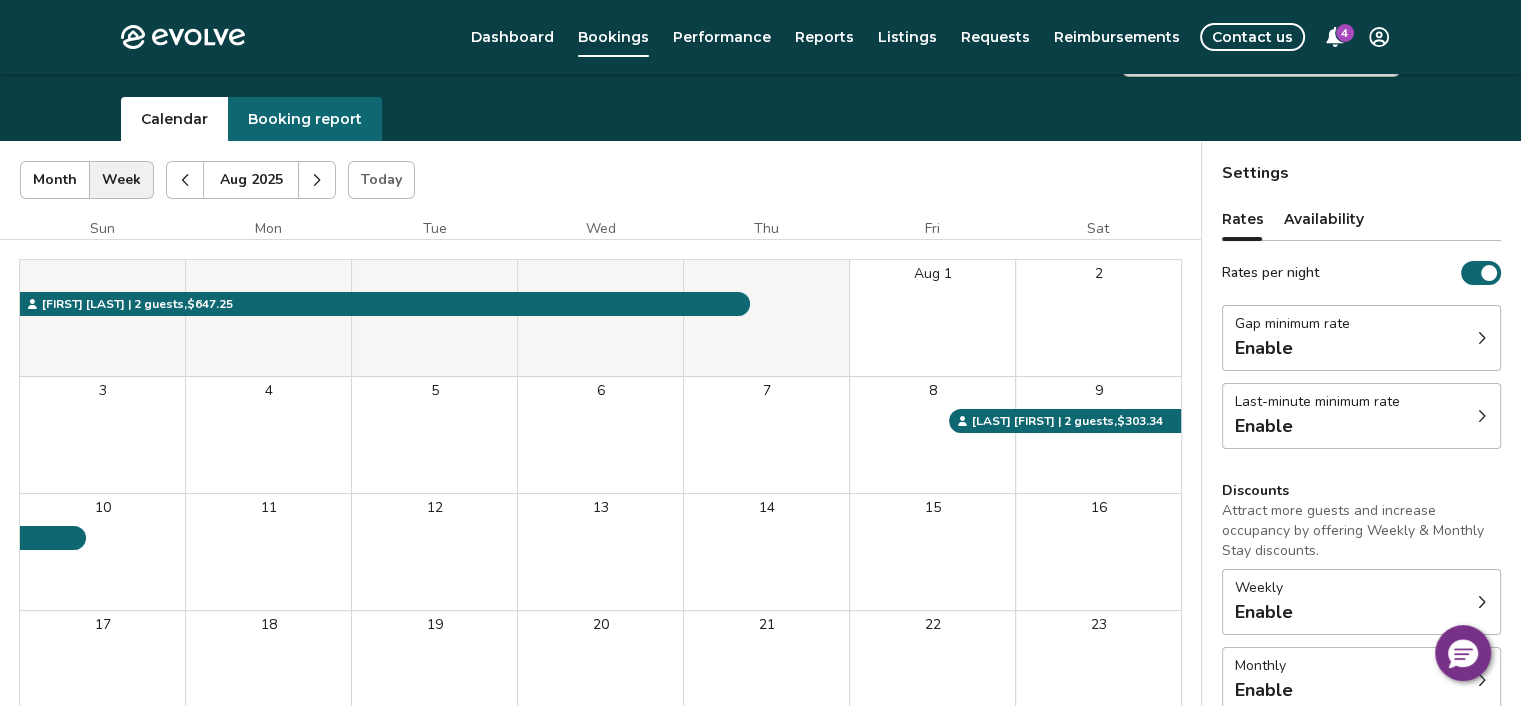 scroll, scrollTop: 44, scrollLeft: 0, axis: vertical 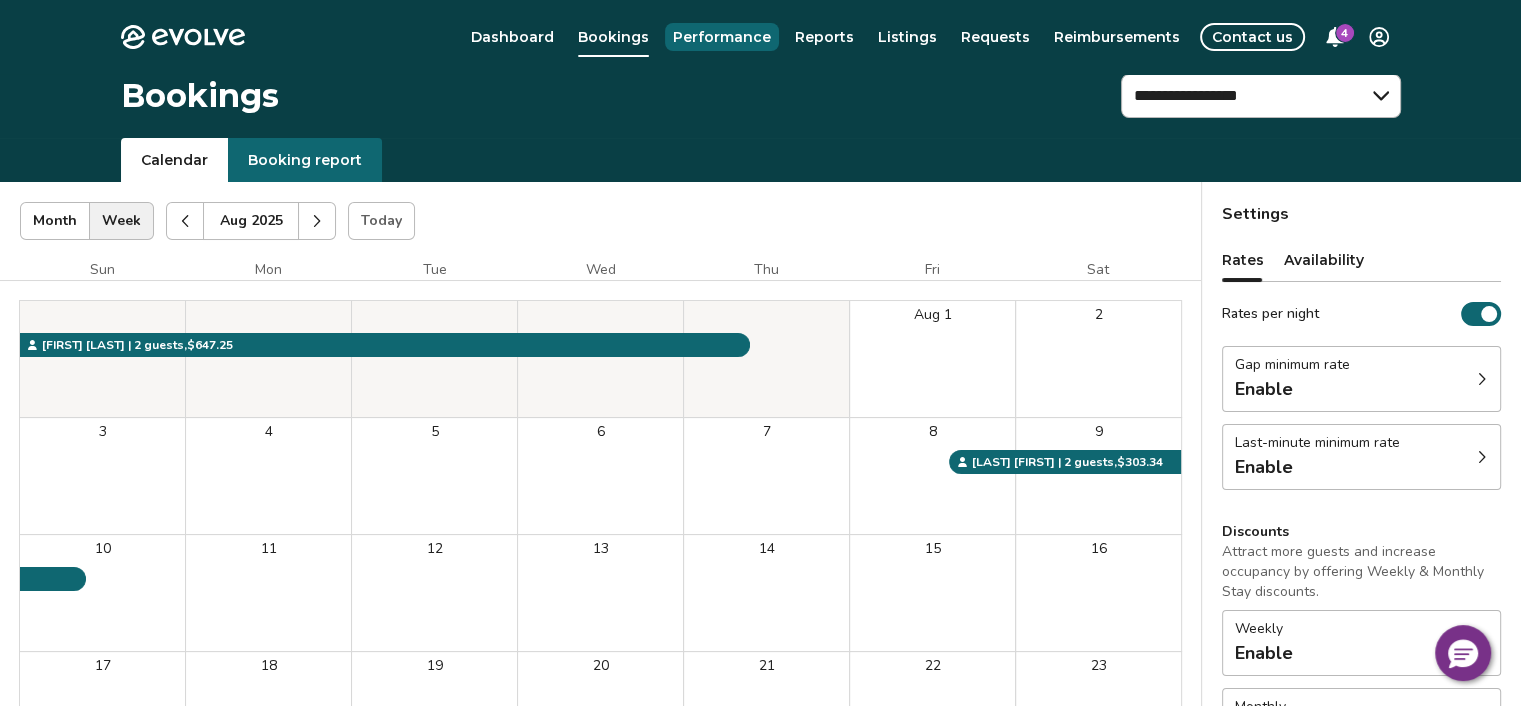 click on "Performance" at bounding box center (722, 37) 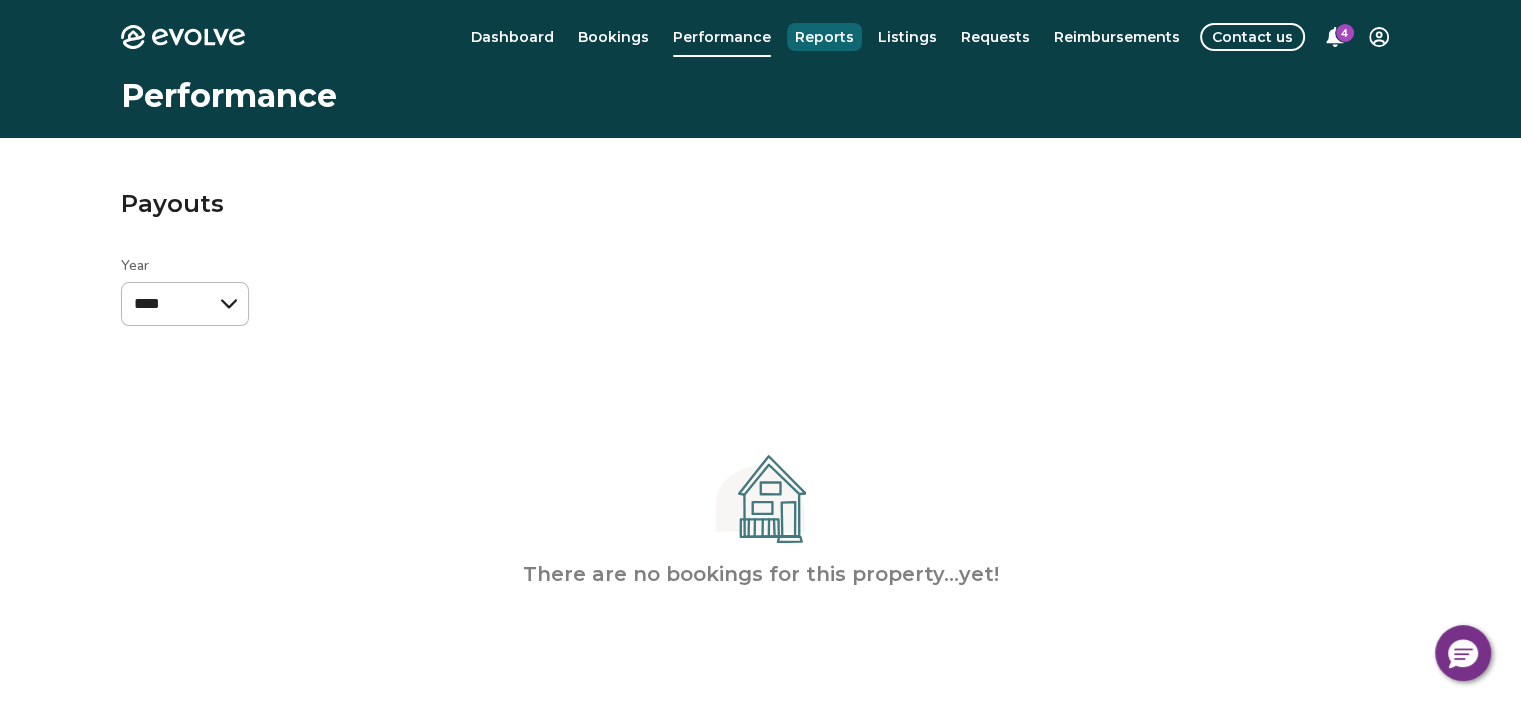 click on "Reports" at bounding box center (824, 37) 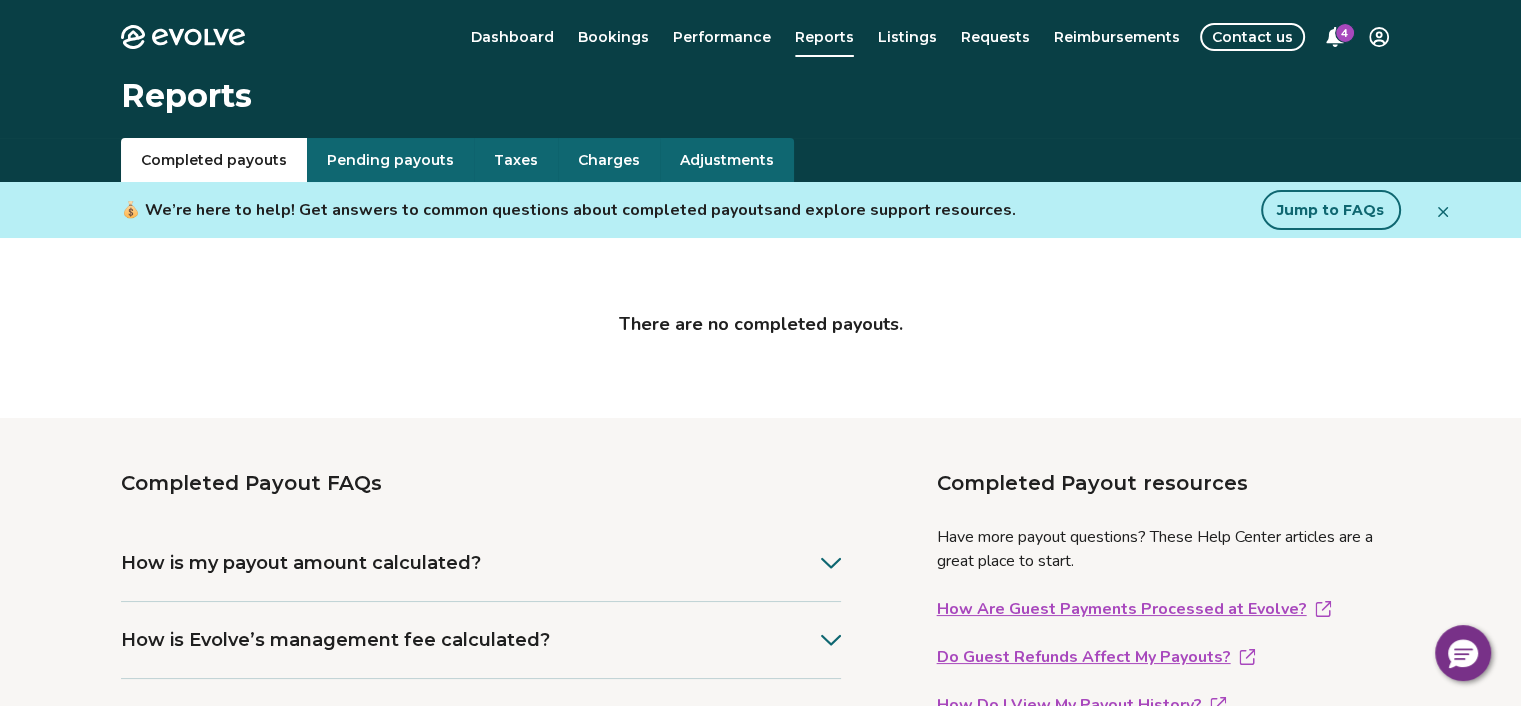 click on "4" at bounding box center [1345, 33] 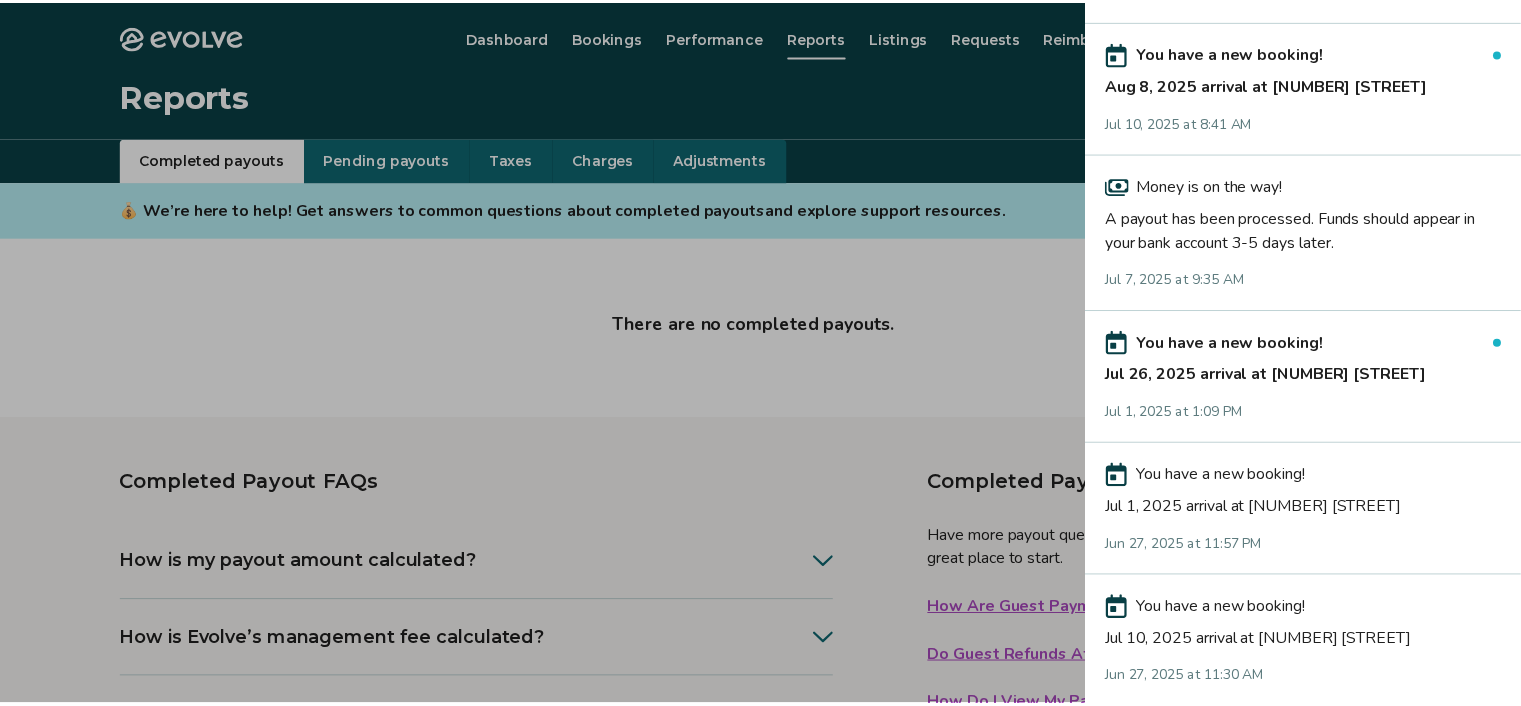 scroll, scrollTop: 426, scrollLeft: 0, axis: vertical 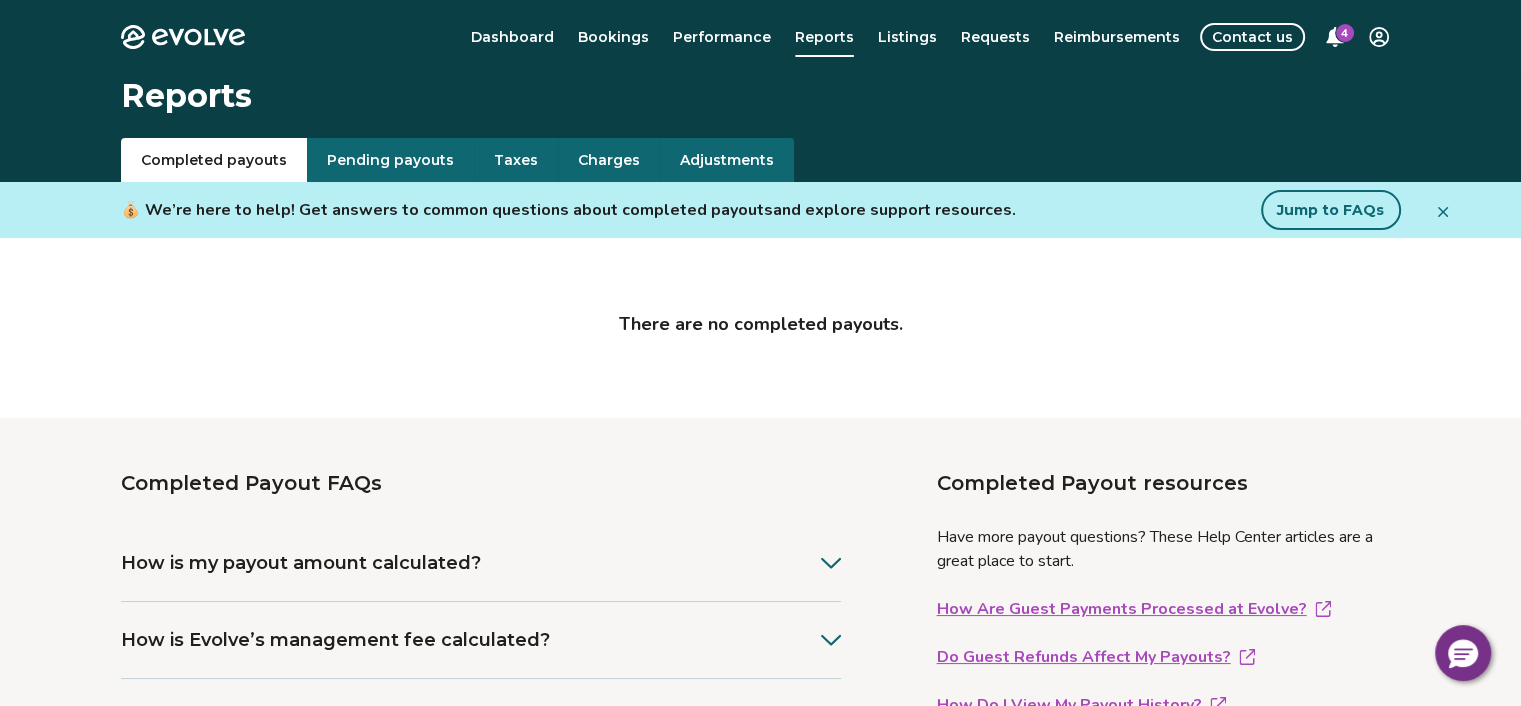 click on "There are no completed payouts." at bounding box center [761, 312] 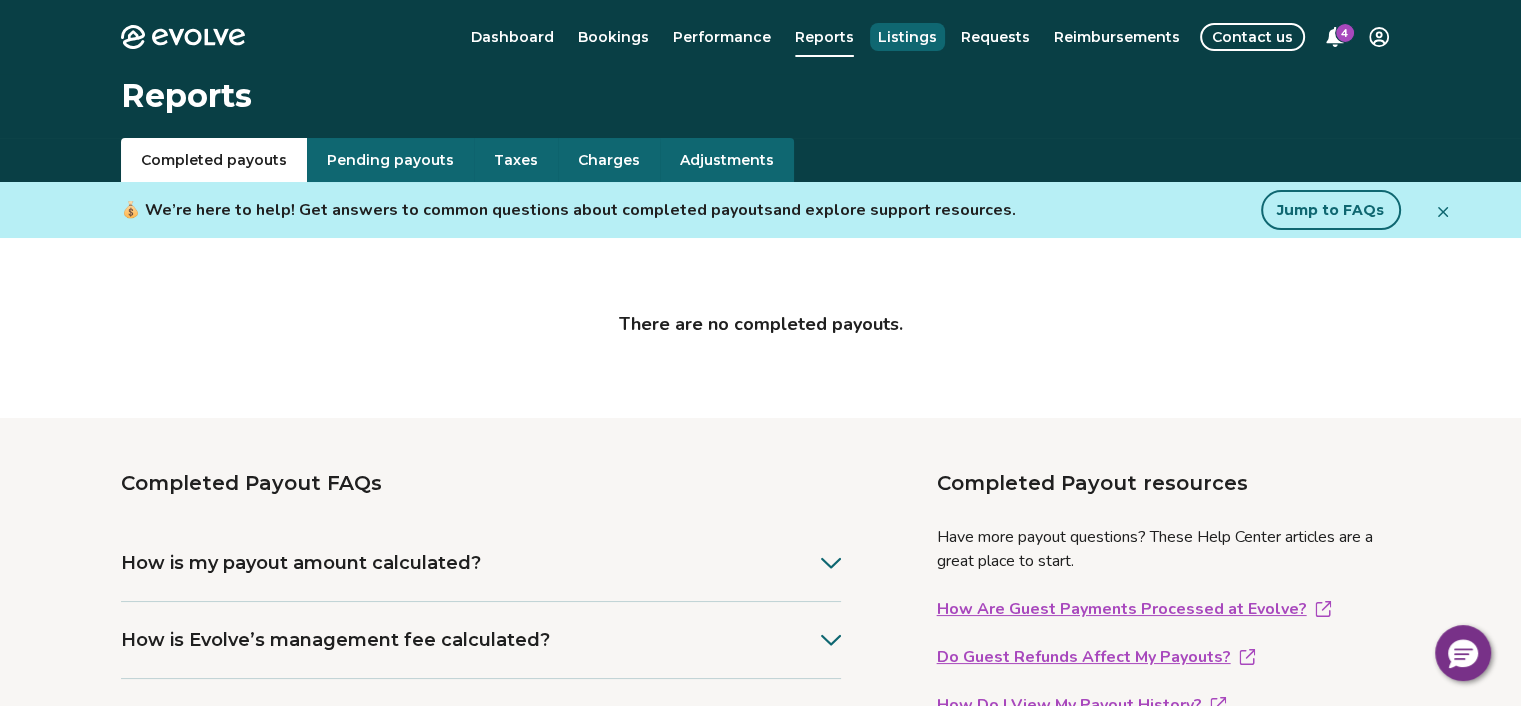 click on "Listings" at bounding box center (907, 37) 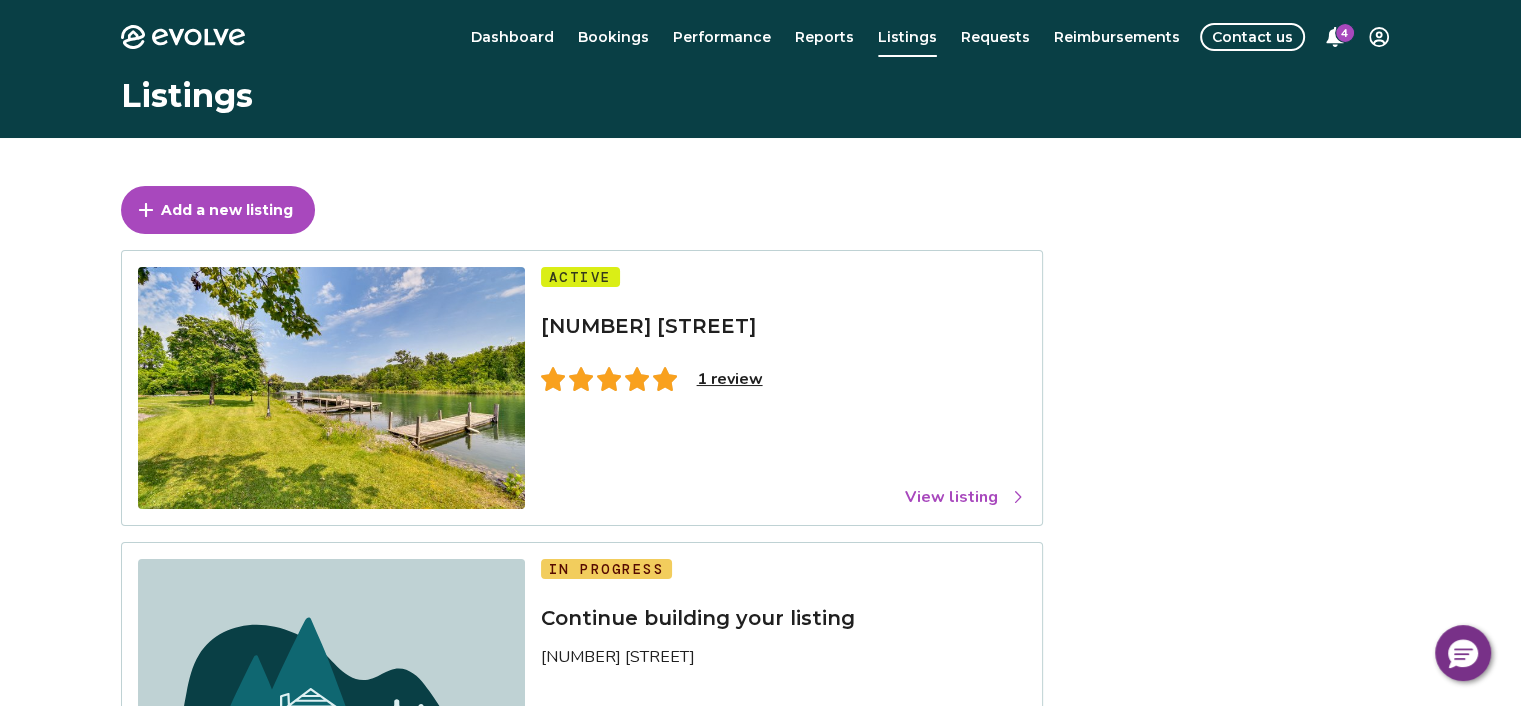 click on "1 review" at bounding box center (730, 379) 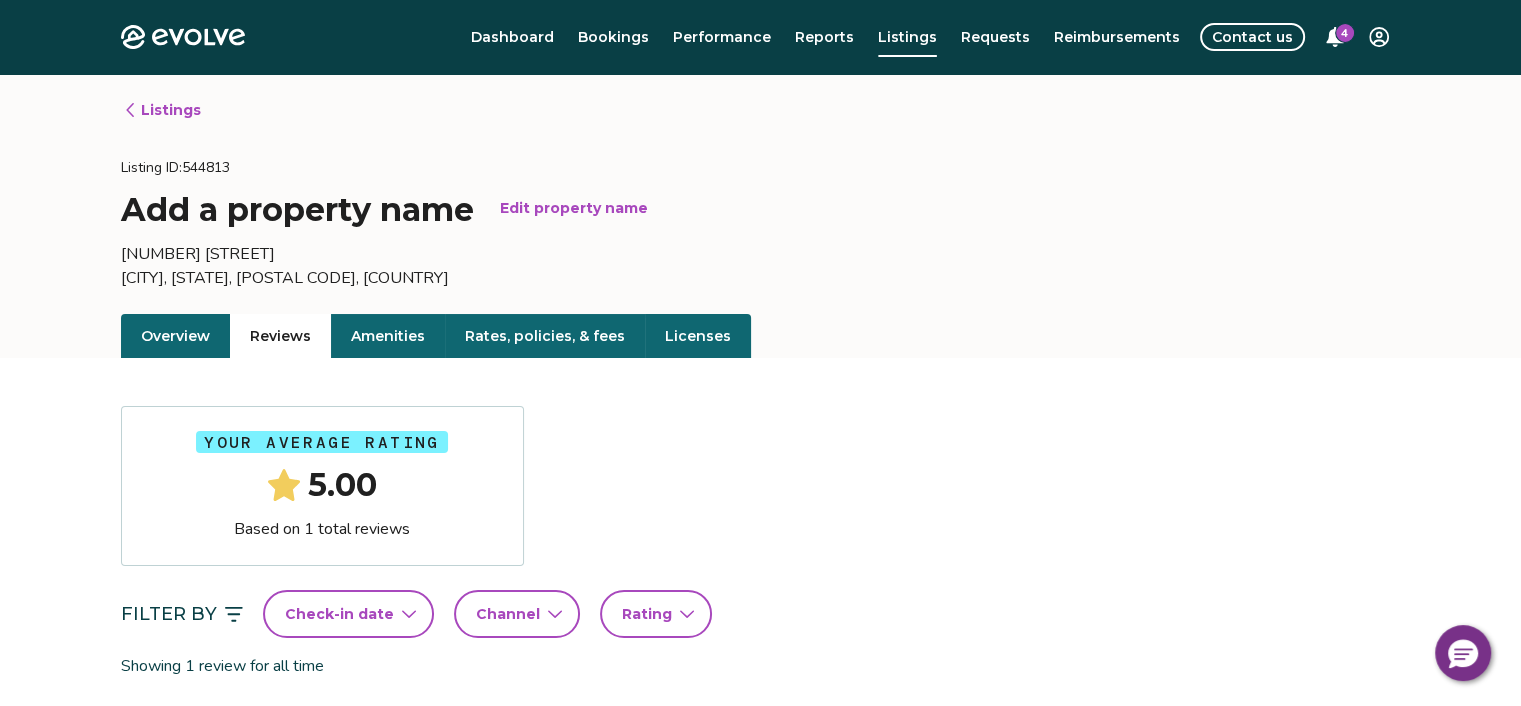 click 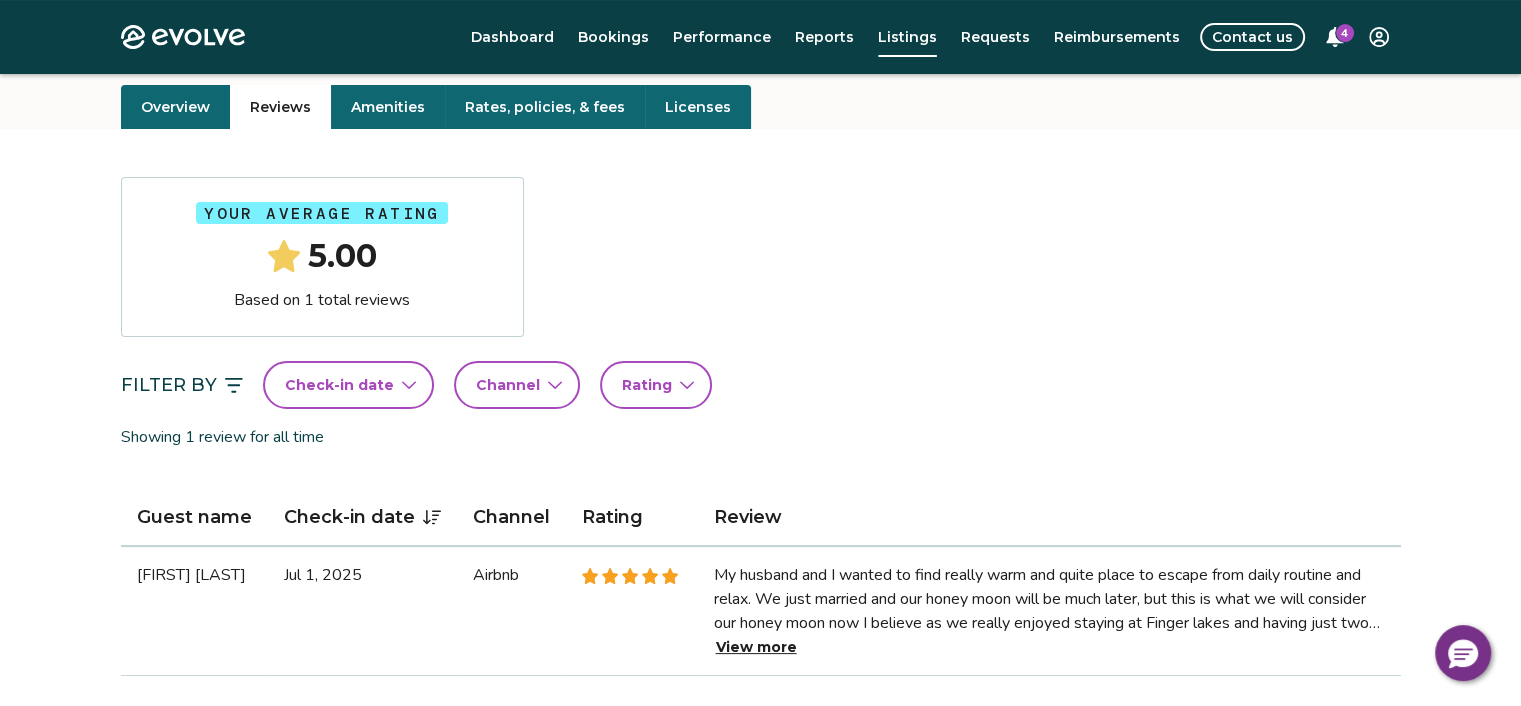 scroll, scrollTop: 252, scrollLeft: 0, axis: vertical 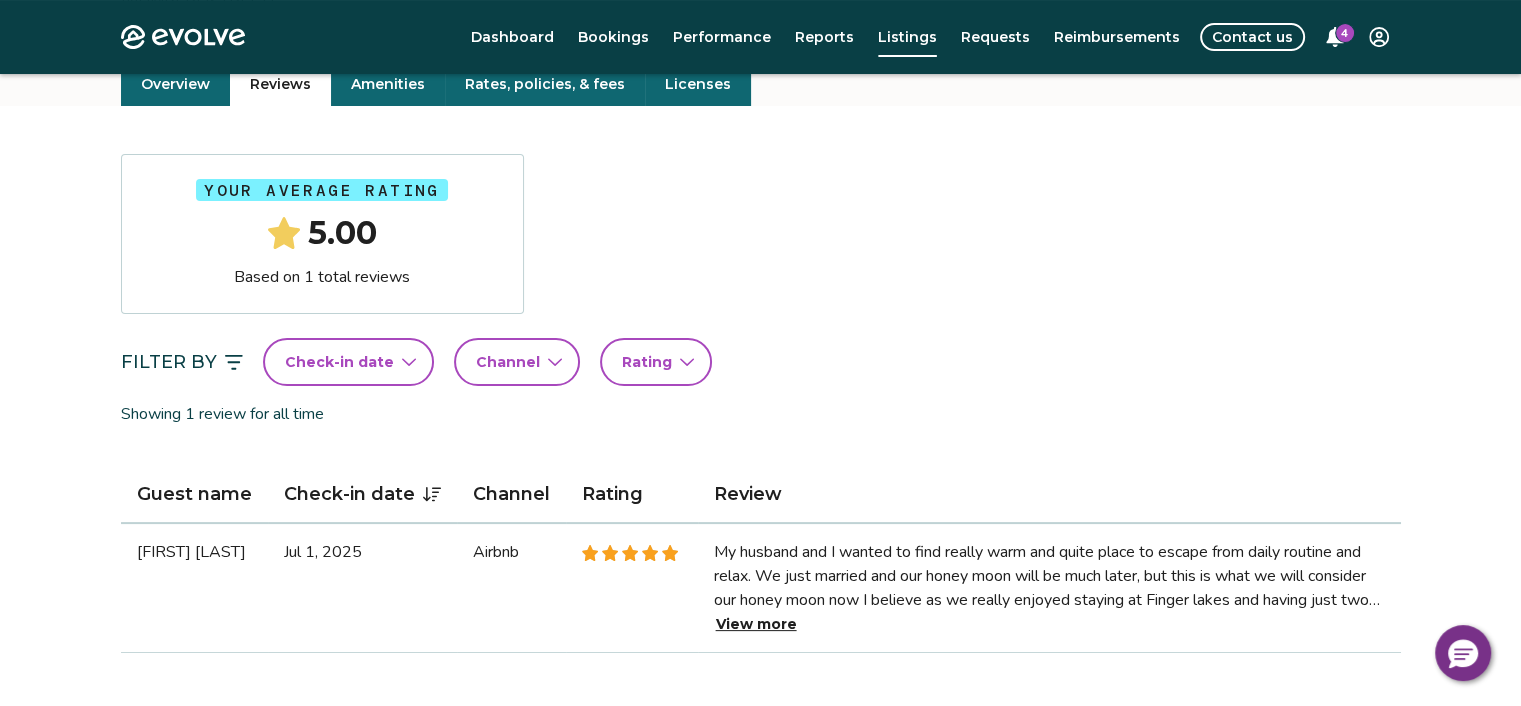 click on "View more" at bounding box center (756, 624) 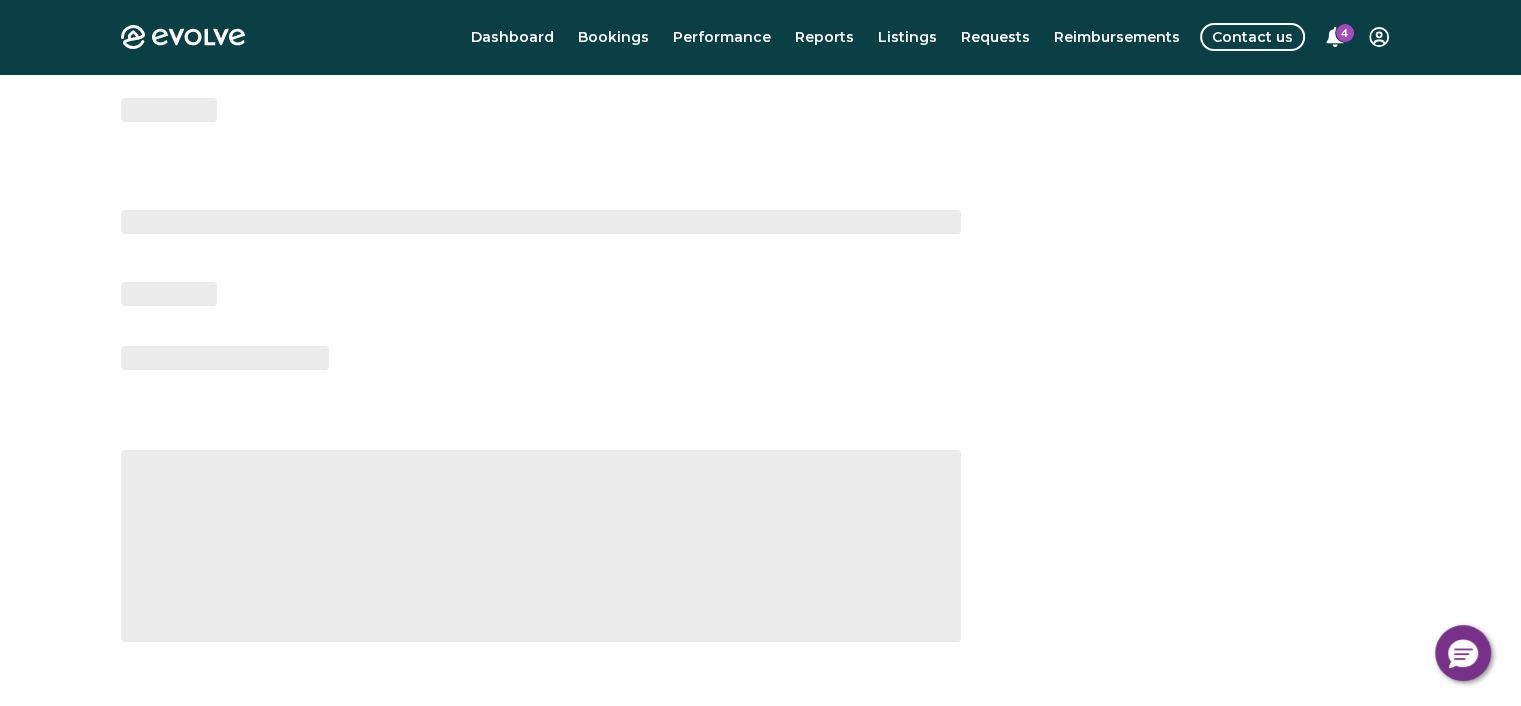 drag, startPoint x: 772, startPoint y: 619, endPoint x: 673, endPoint y: 586, distance: 104.35516 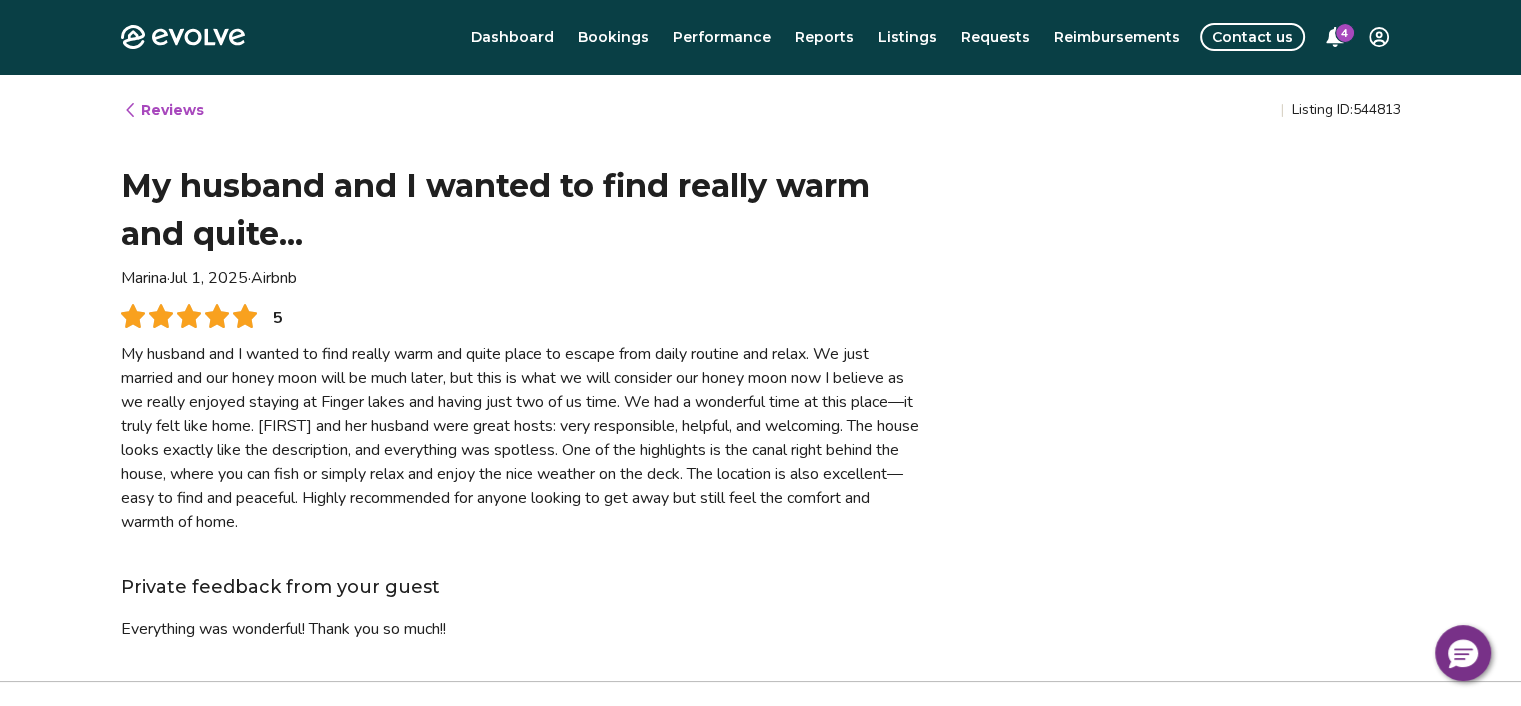 click on "Reviews | Listing ID:  544813 My husband and I wanted to find really warm and quite... Marina  ·  Jul 1, 2025  ·  Airbnb 5 My husband and I wanted to find really warm and quite place to escape from daily routine and relax. We just married and our honey moon will be much later, but this  is what we will consider our honey moon now I believe as we really enjoyed staying at Finger lakes  and having just two of us time. We had a wonderful time at this place—it truly felt like home. Nancy and her husband were great hosts: very responsible, helpful, and welcoming. The house looks exactly like the description, and everything was spotless.
One of the highlights is the canal right behind the house, where you can fish or simply relax and enjoy the nice weather on the deck. The location is also excellent—easy to find and peaceful.
Highly recommended for anyone looking to get away but still feel the comfort and warmth of home. Private feedback from your guest Everything was wonderful! Thank you so much!!" at bounding box center [761, 377] 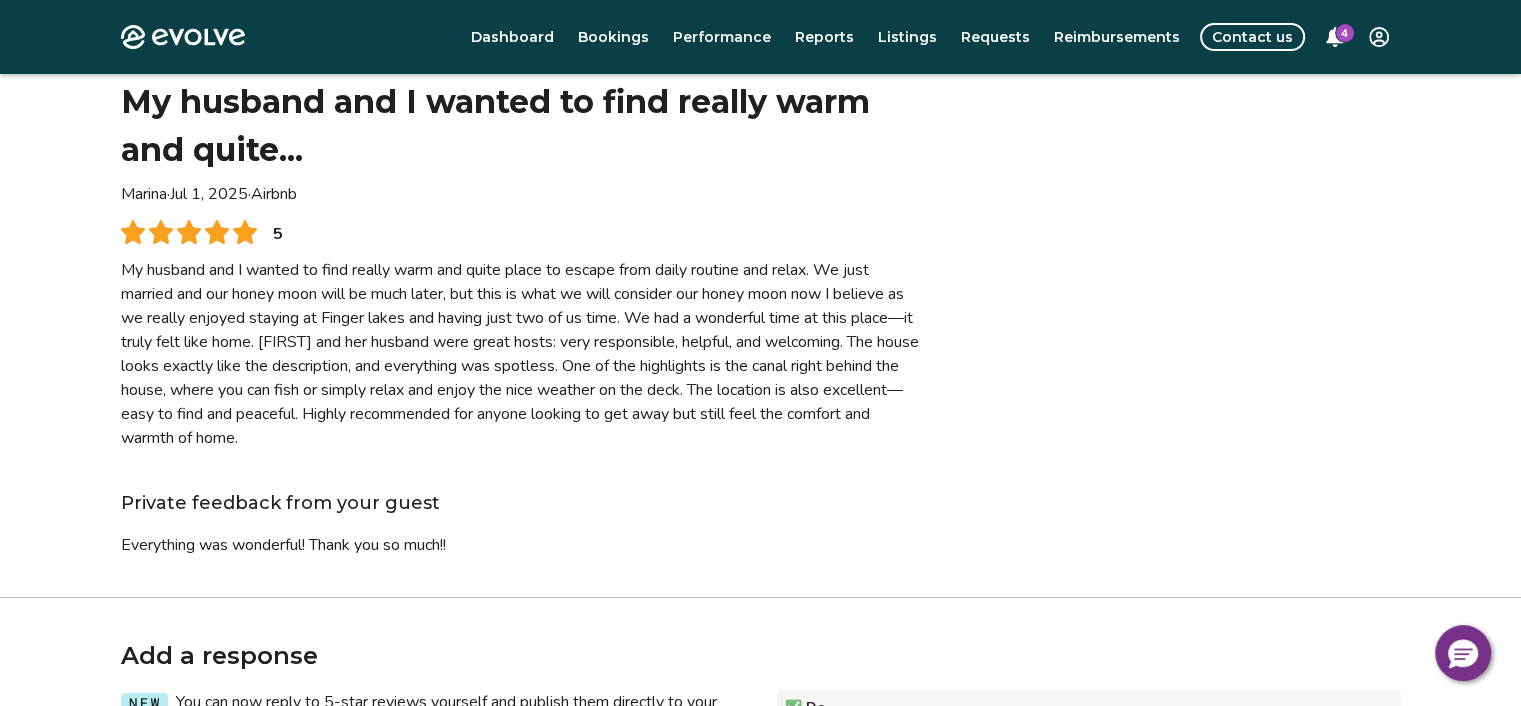 scroll, scrollTop: 80, scrollLeft: 0, axis: vertical 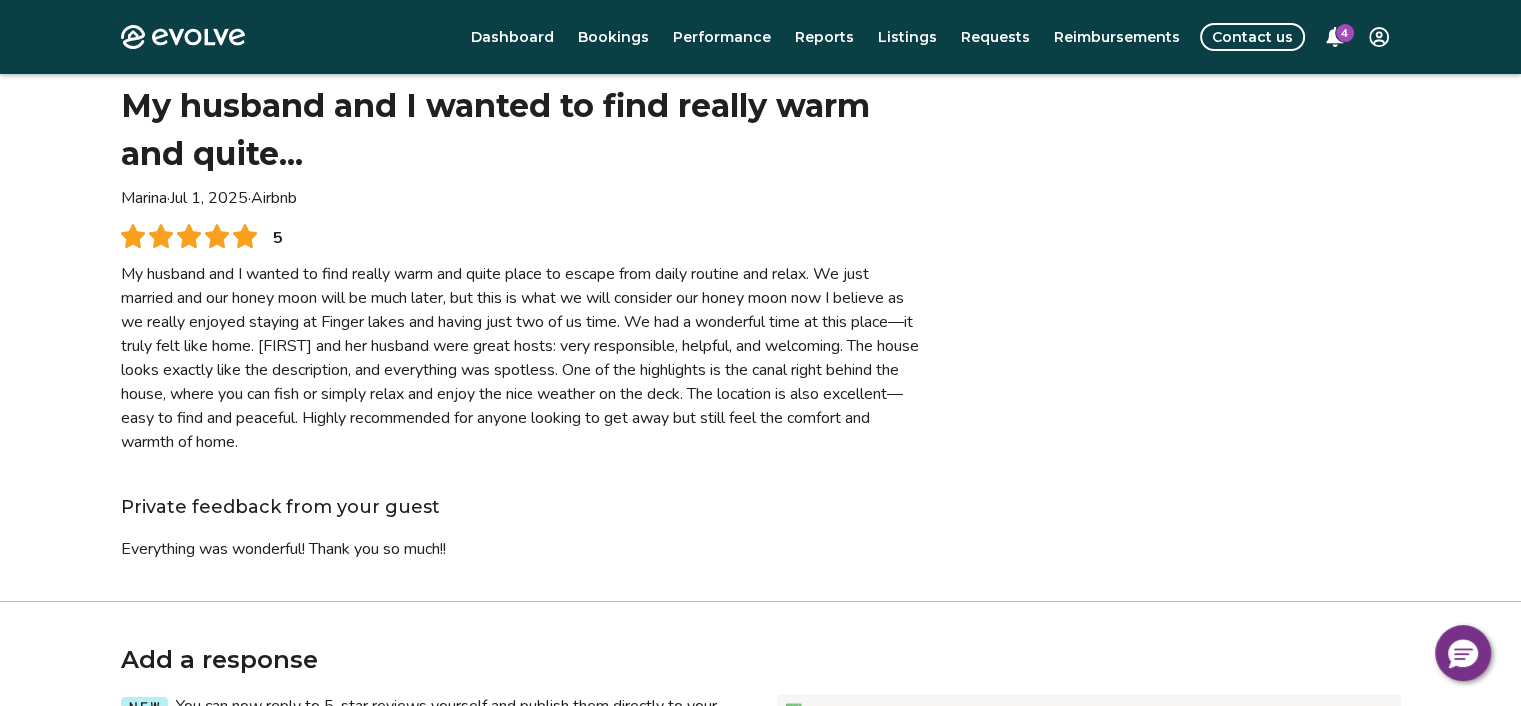 click on "Evolve Dashboard Bookings Performance Reports Listings Requests Reimbursements Contact us 4" at bounding box center [760, 37] 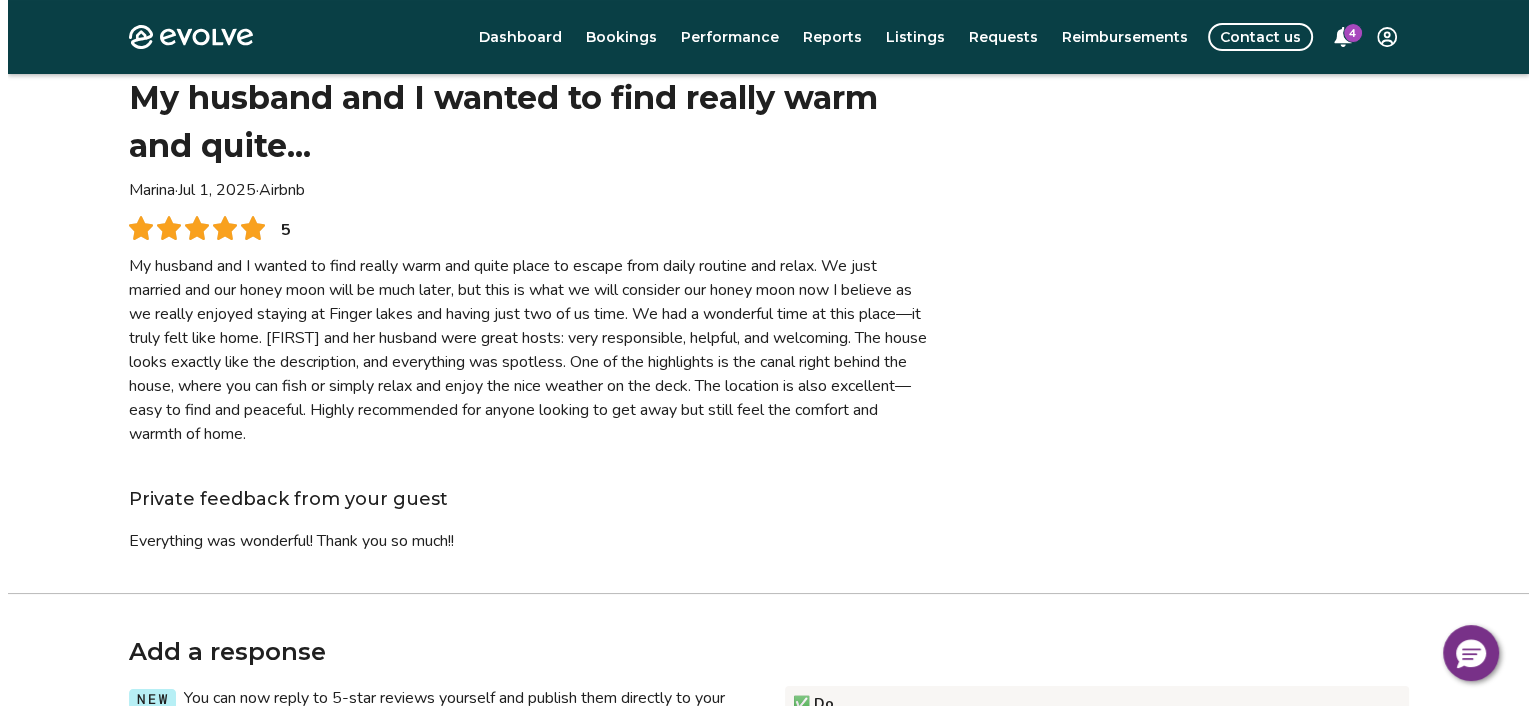 scroll, scrollTop: 91, scrollLeft: 0, axis: vertical 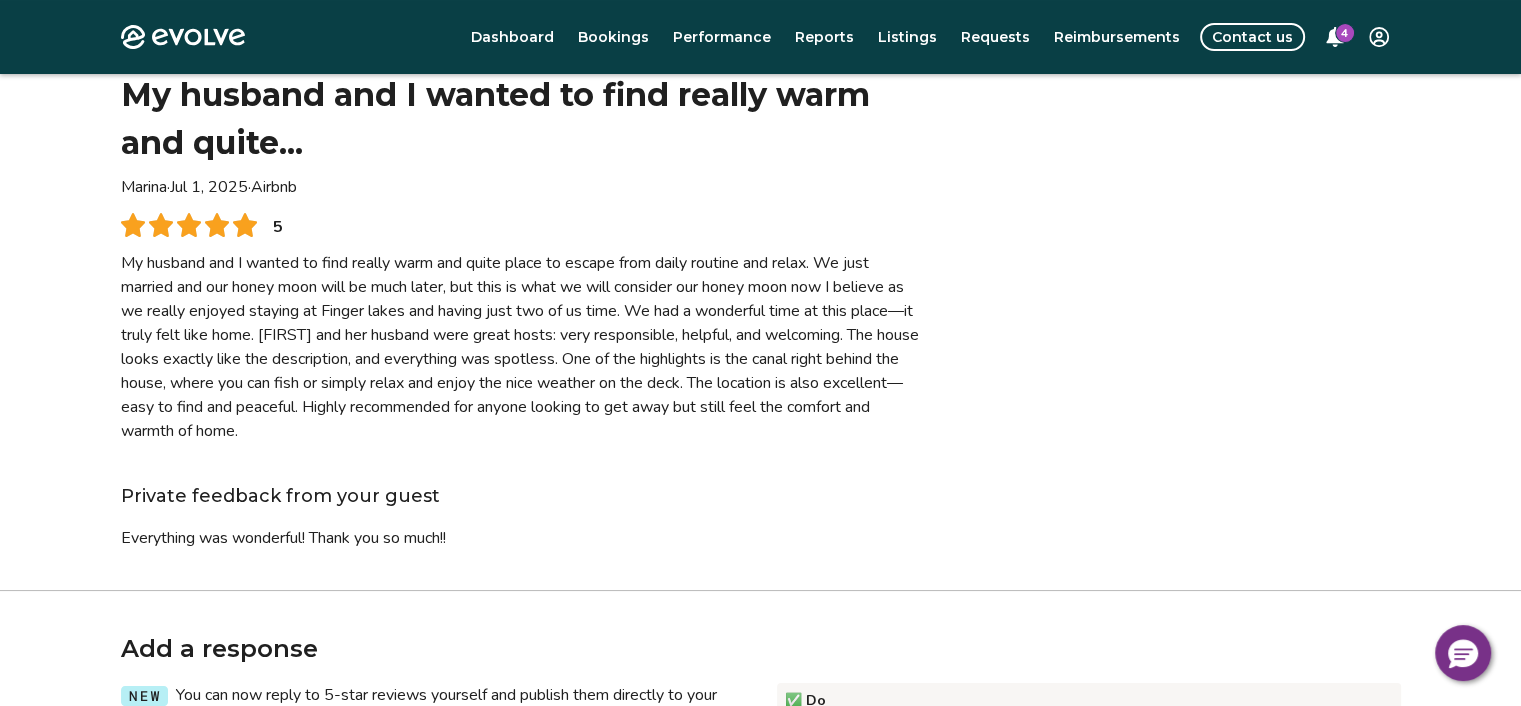 click on "4" at bounding box center (1345, 33) 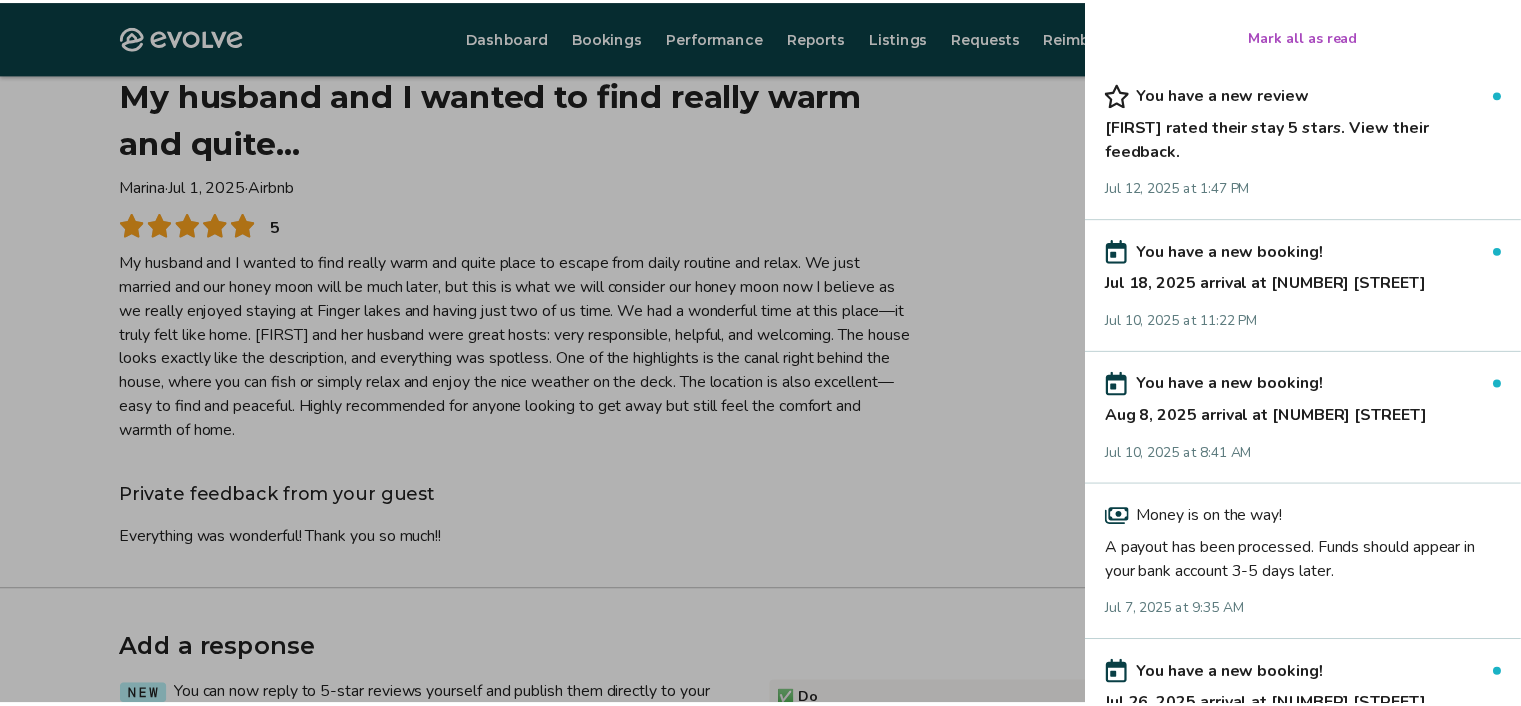 scroll, scrollTop: 89, scrollLeft: 0, axis: vertical 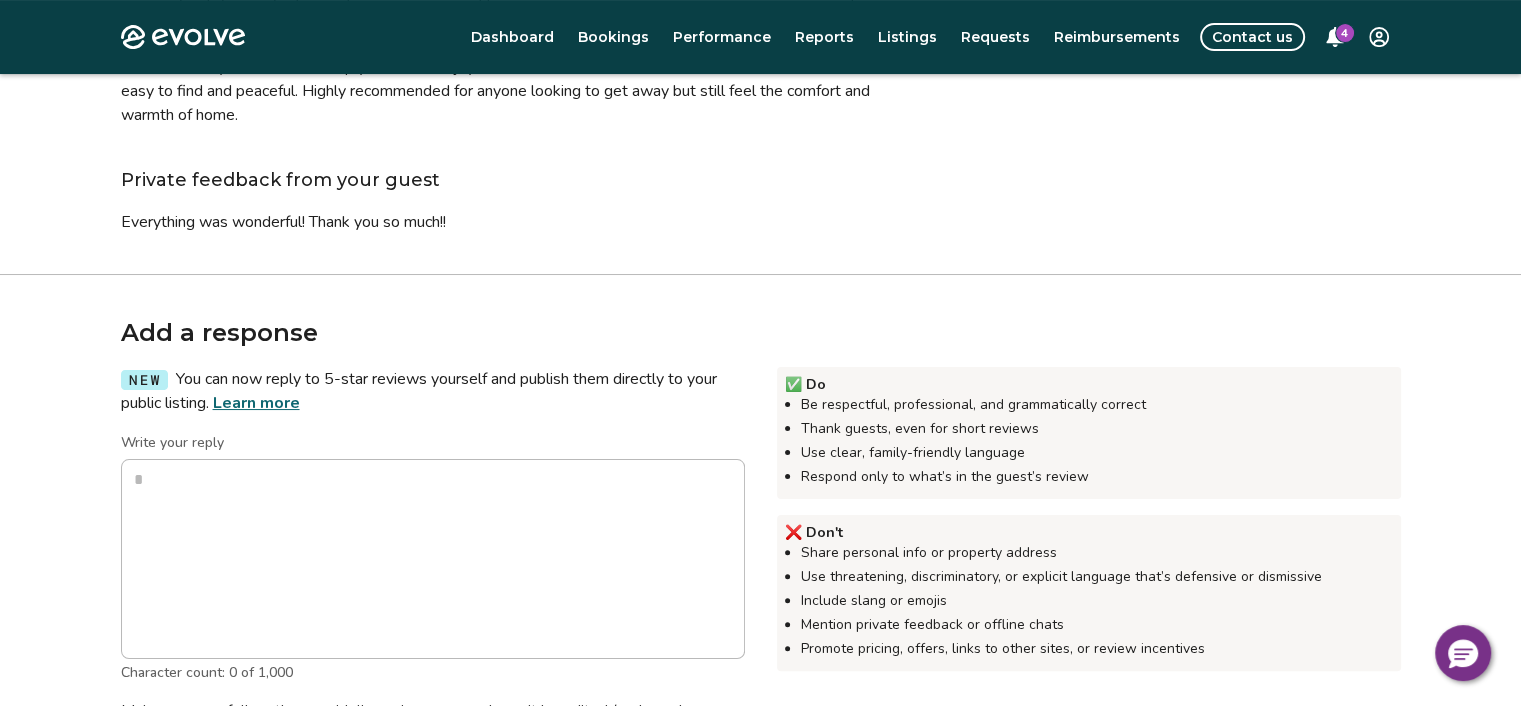 click on "Learn more" at bounding box center (256, 403) 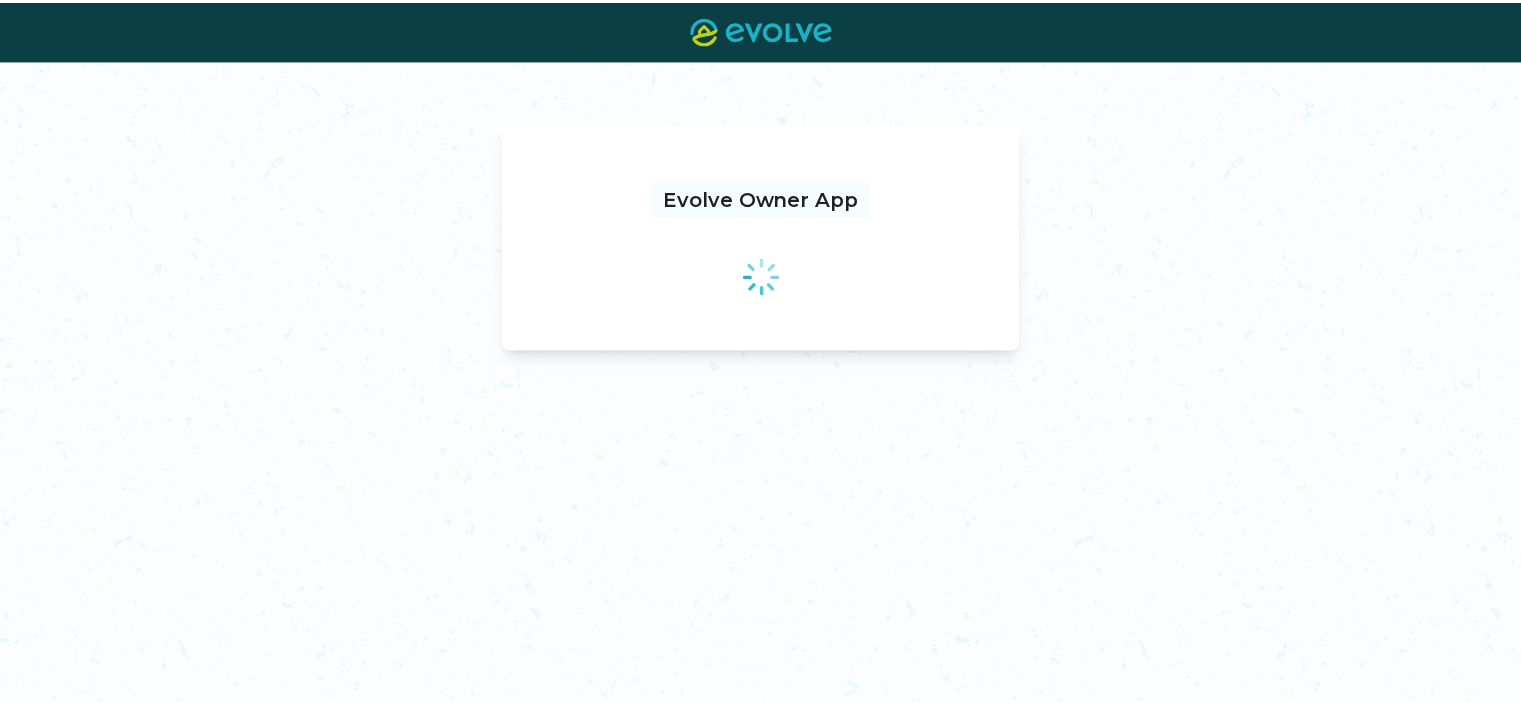 scroll, scrollTop: 0, scrollLeft: 0, axis: both 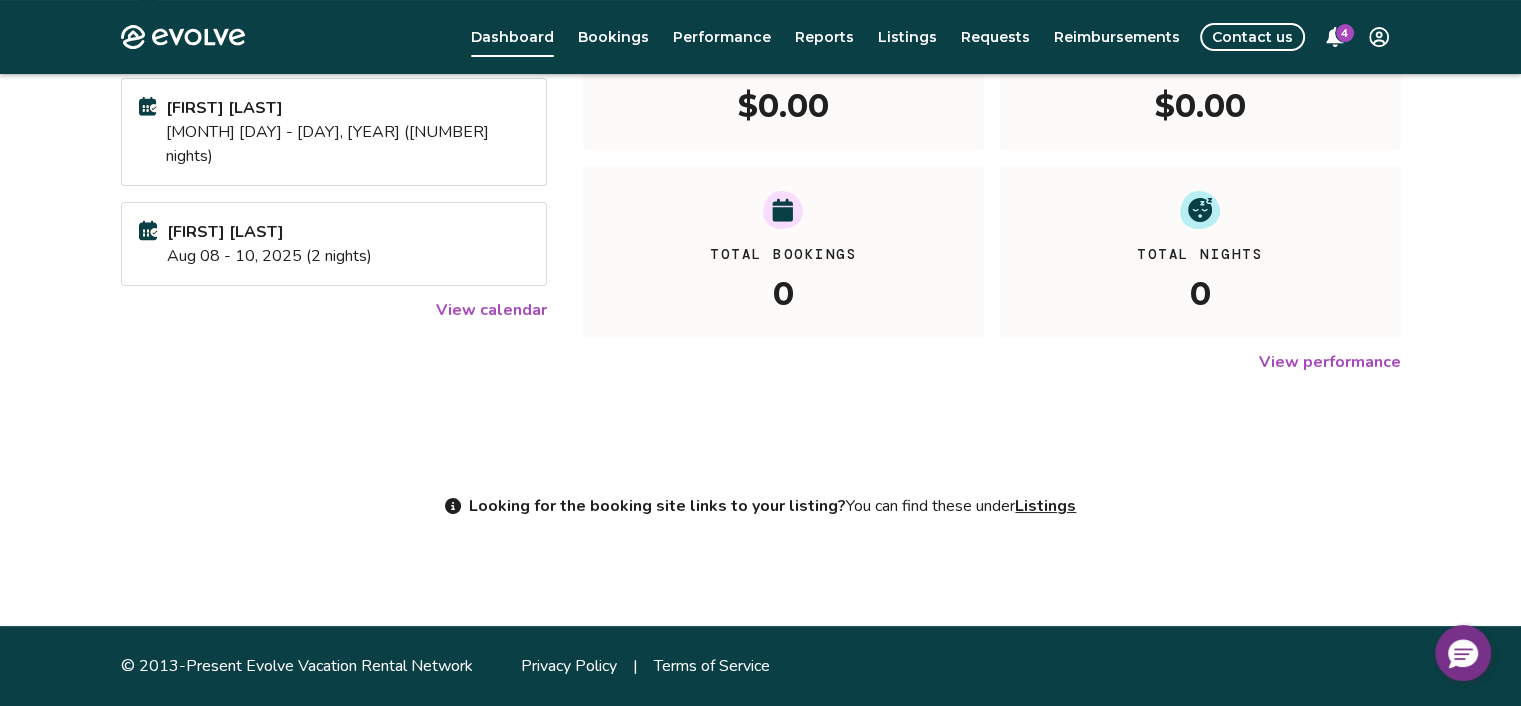 click on "View performance" at bounding box center [1330, 362] 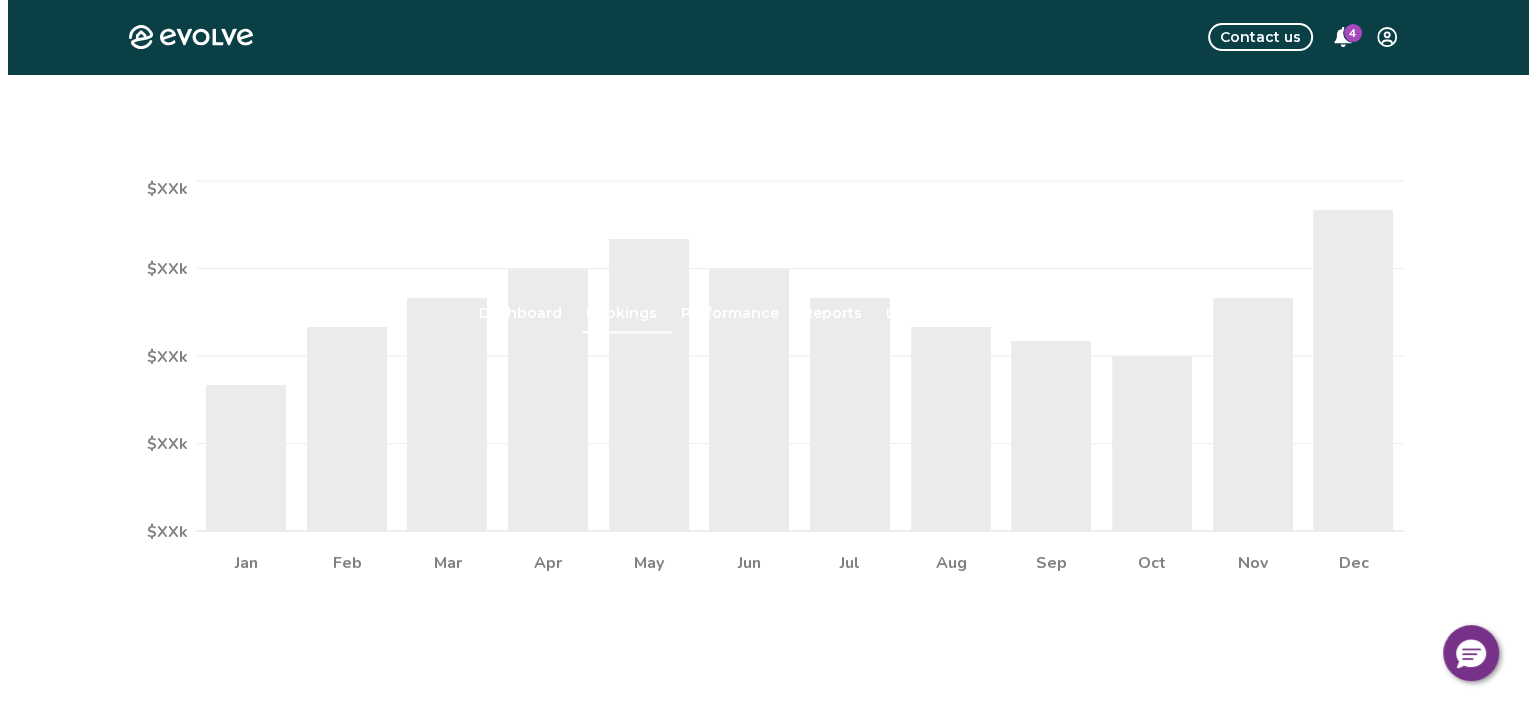 scroll, scrollTop: 0, scrollLeft: 0, axis: both 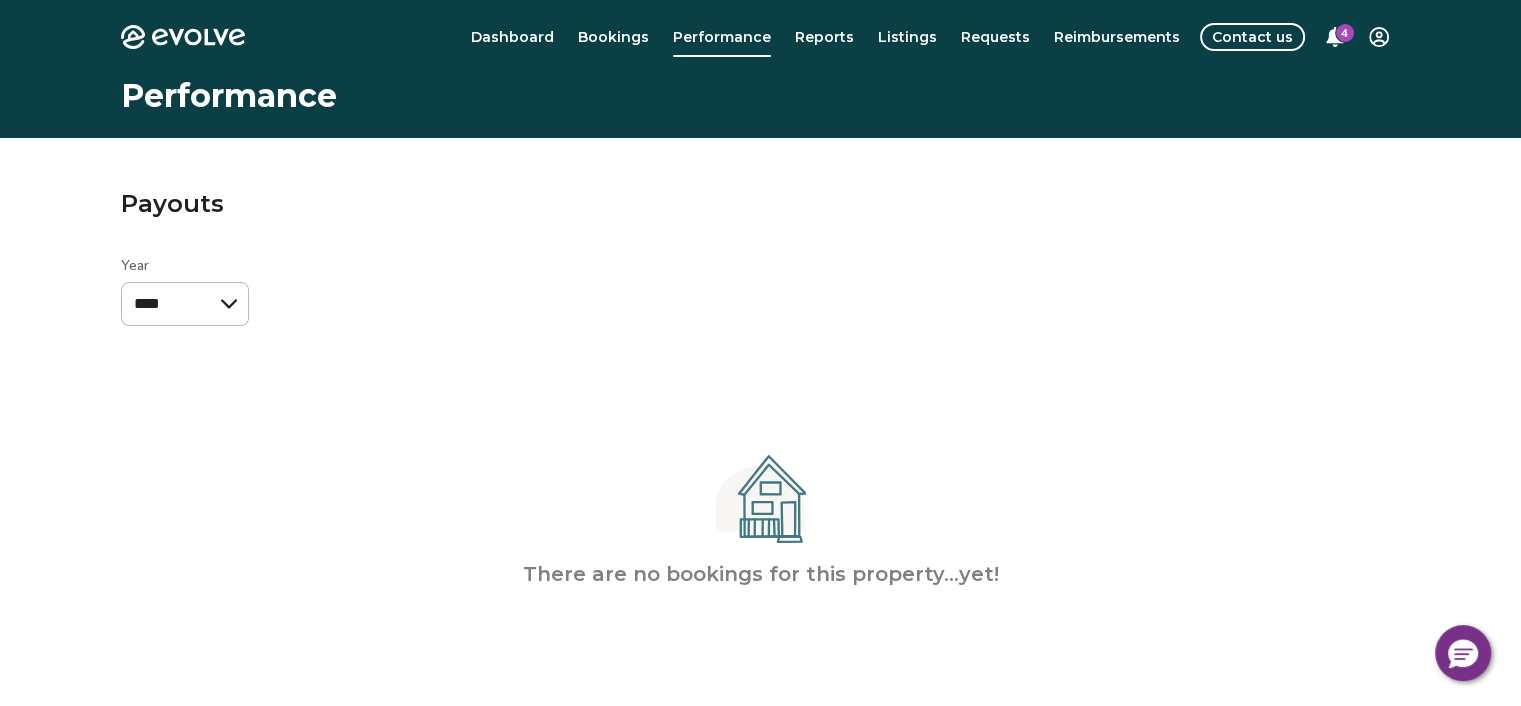 click on "4" at bounding box center [1345, 33] 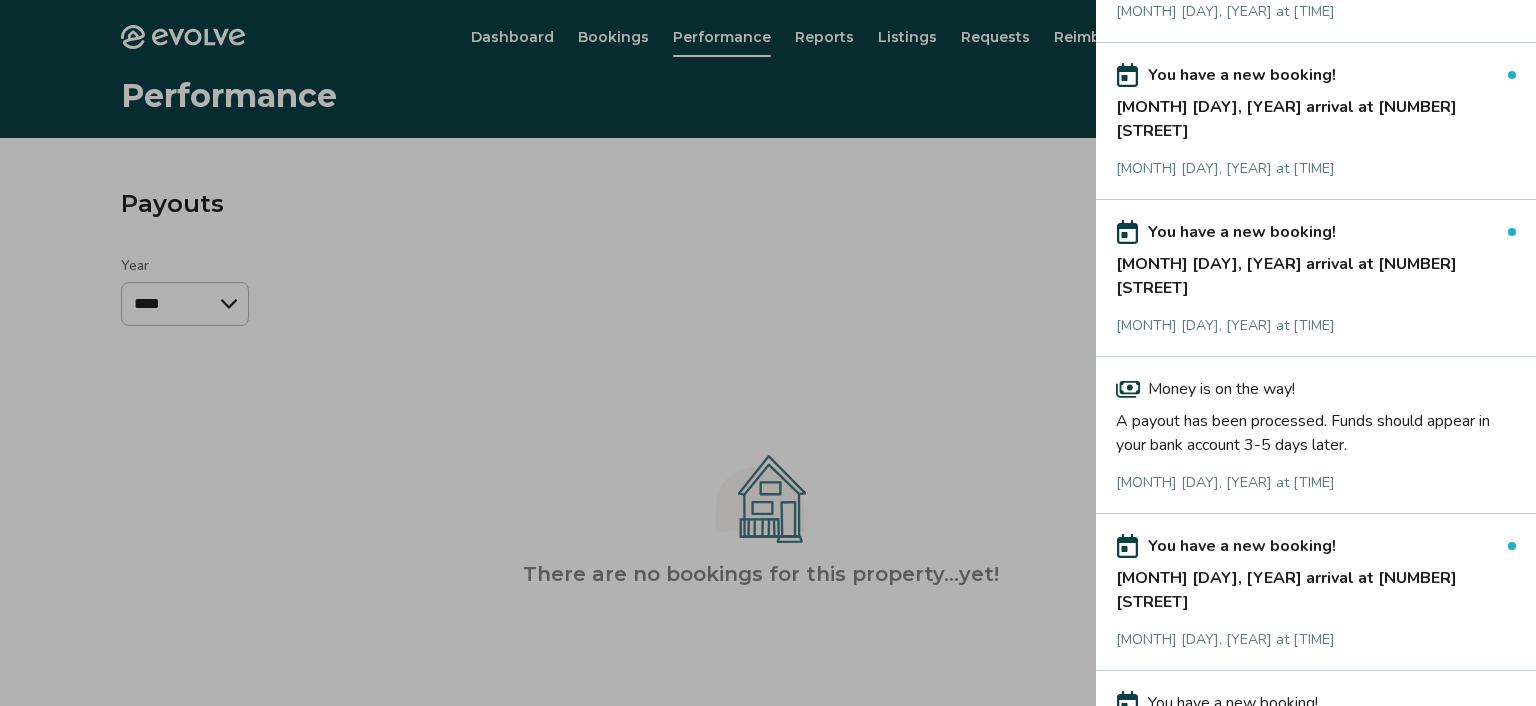 scroll, scrollTop: 426, scrollLeft: 0, axis: vertical 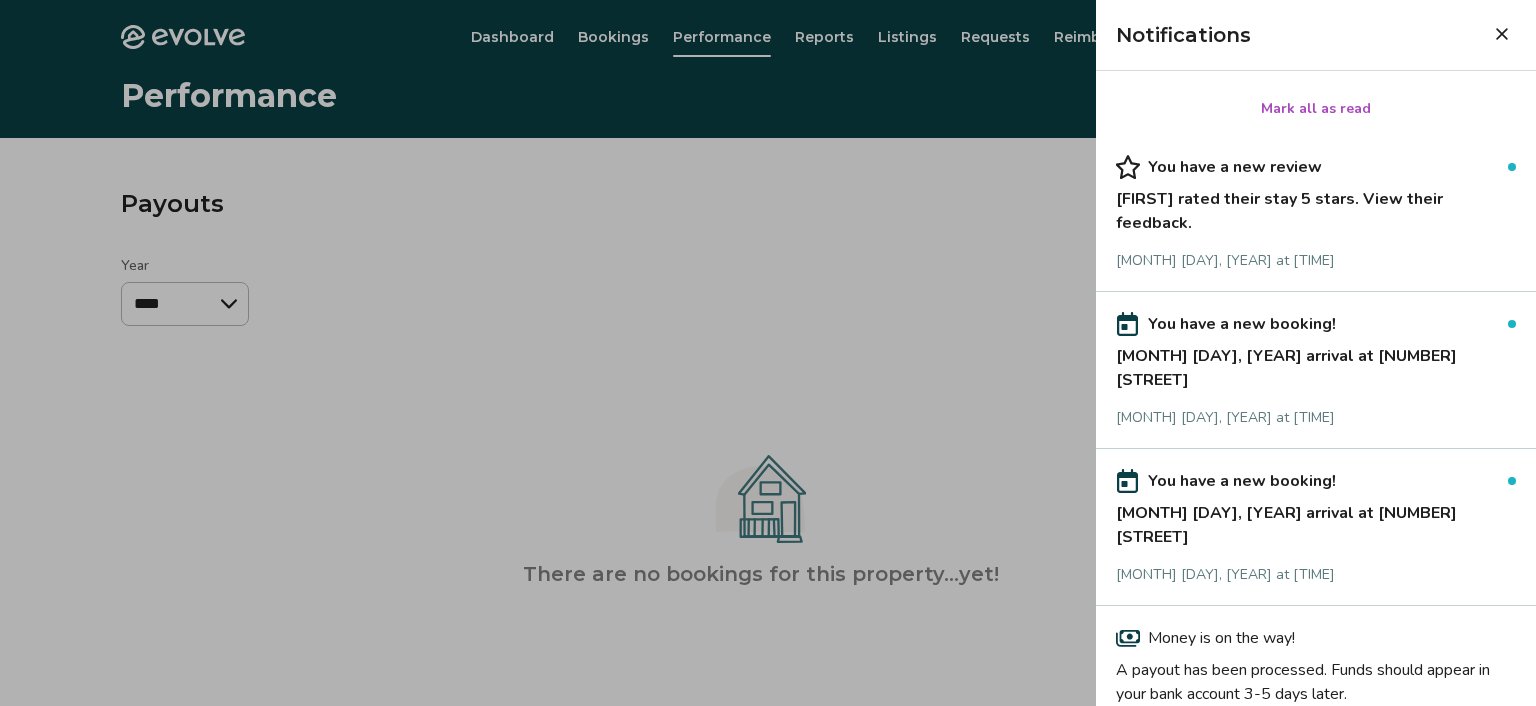 click 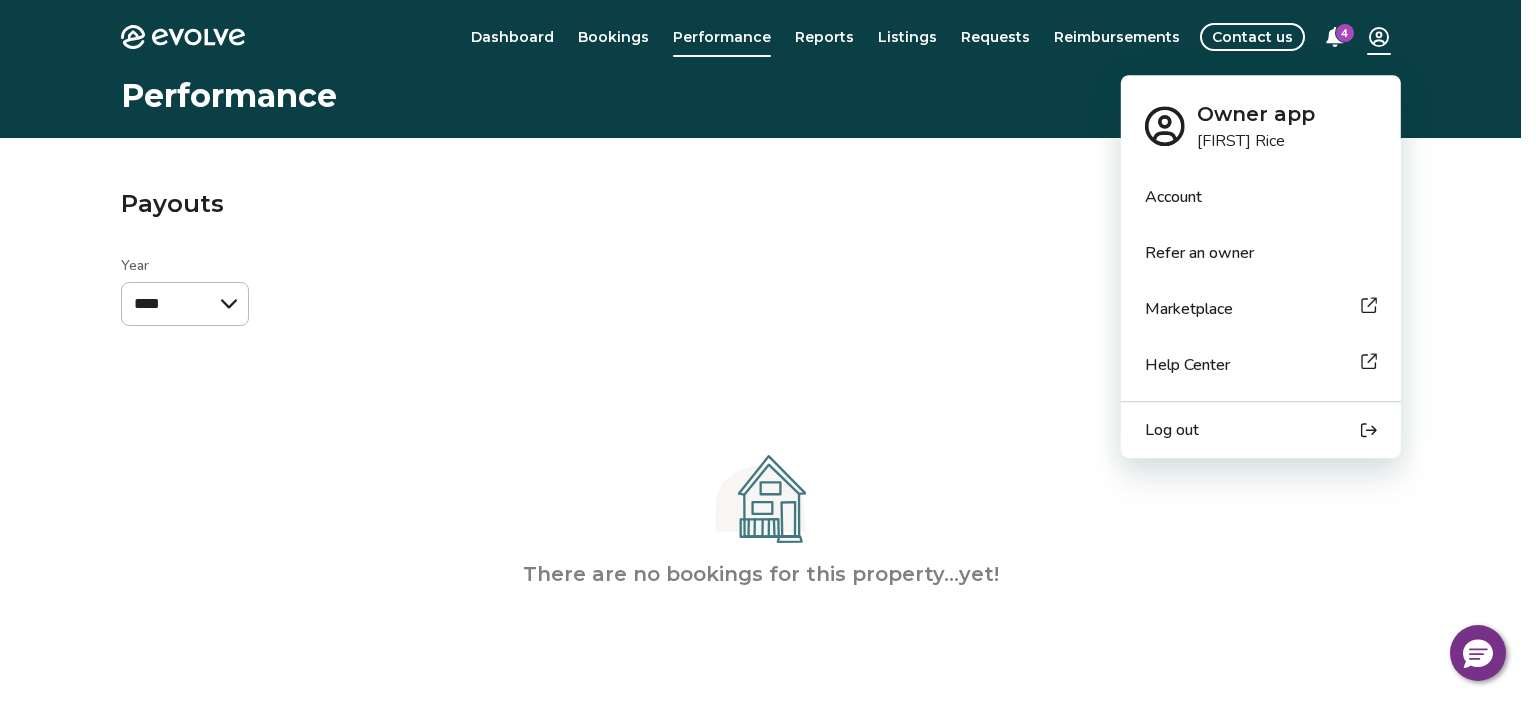 click on "Evolve Dashboard Bookings Performance Reports Listings Requests Reimbursements Contact us 4 Performance Payouts Year   **** There are no bookings for this property...yet! © 2013-Present Evolve Vacation Rental Network Privacy Policy | Terms of Service
$XXk Owner app Larry   Rice Account Refer an owner Marketplace Help Center Log out" at bounding box center [768, 517] 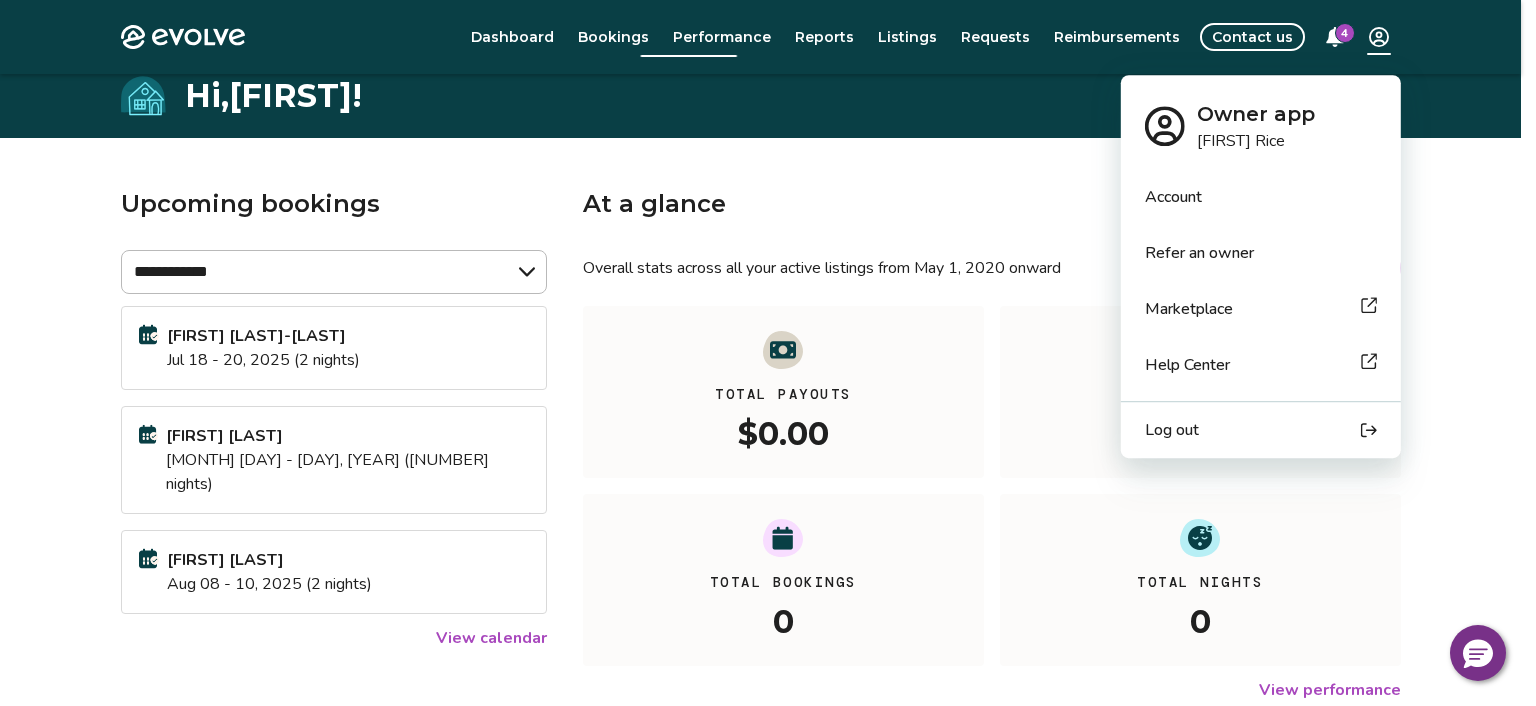 scroll, scrollTop: 328, scrollLeft: 0, axis: vertical 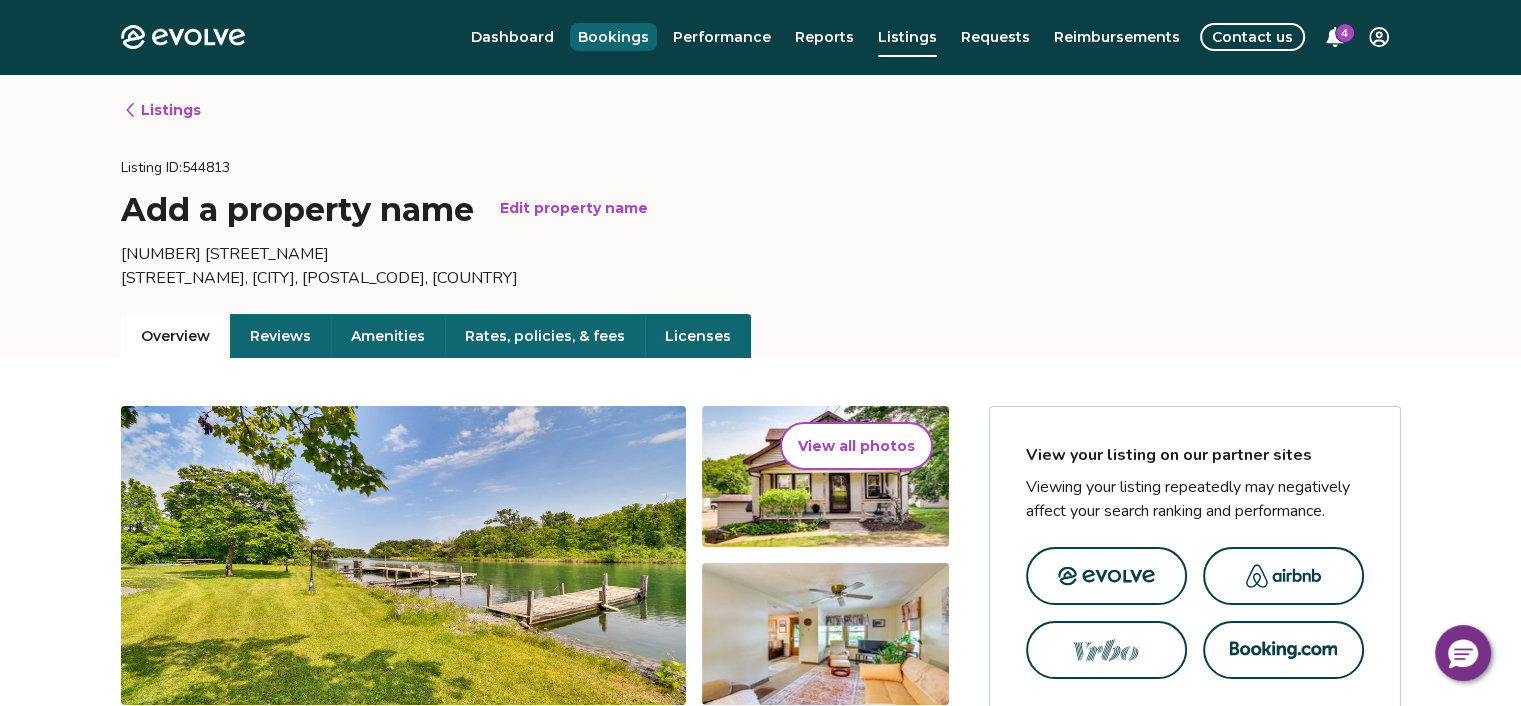 click on "Bookings" at bounding box center [613, 37] 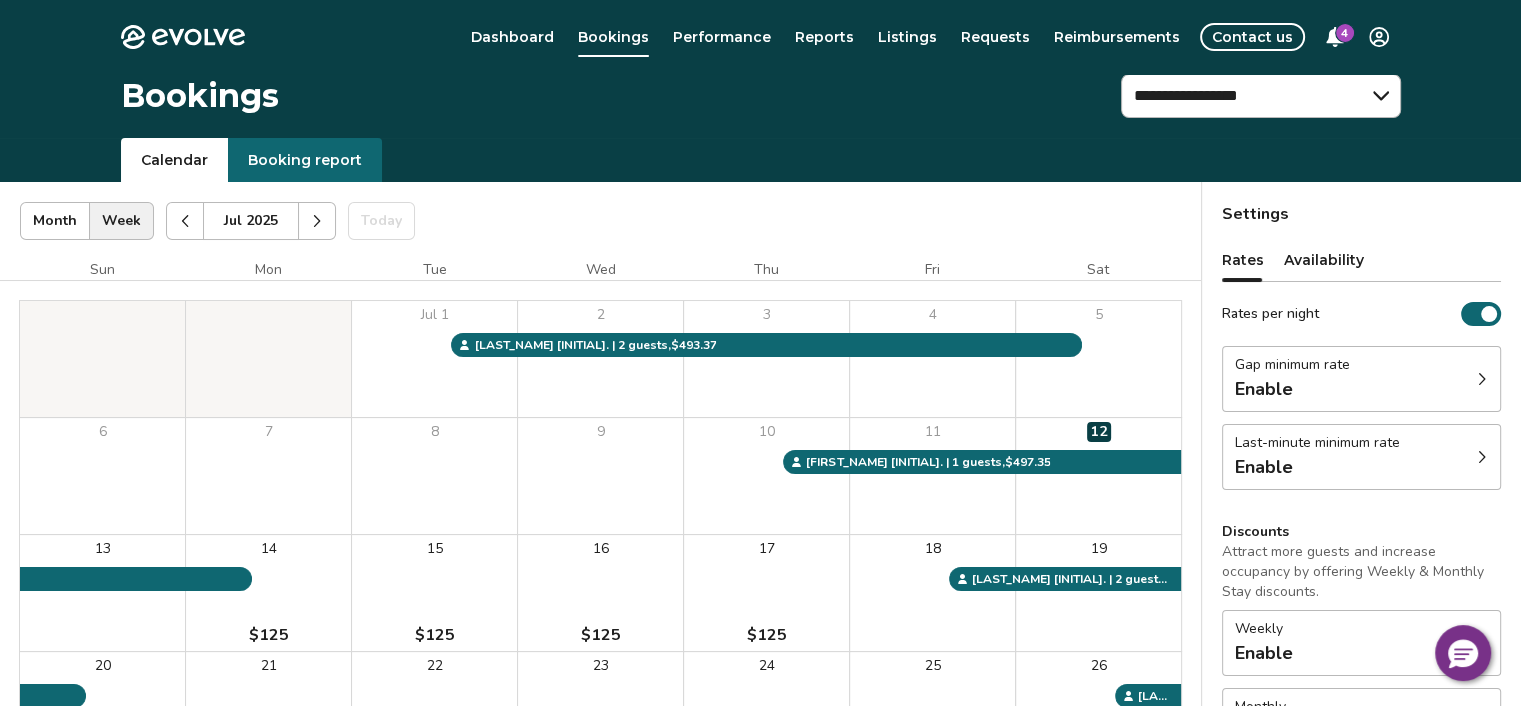 click on "Month" at bounding box center (55, 221) 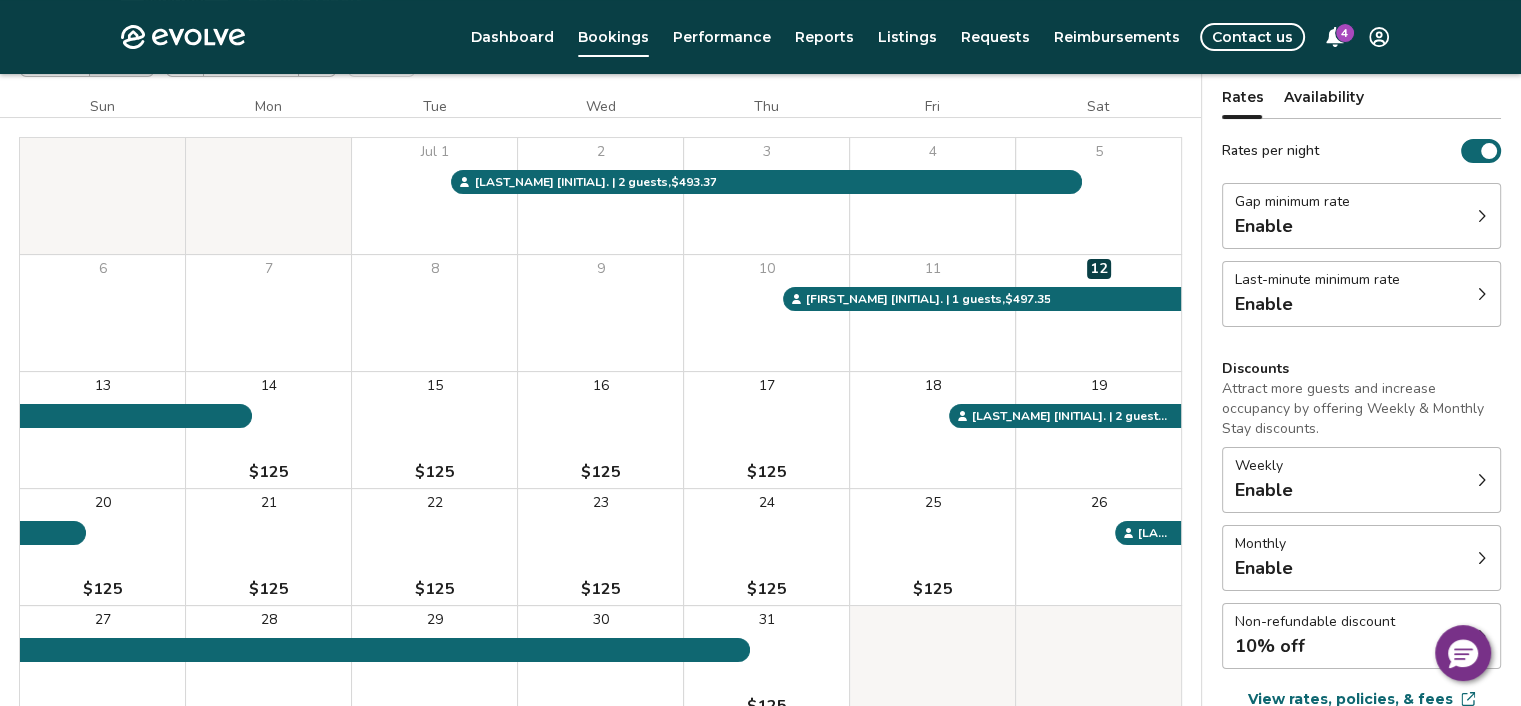 scroll, scrollTop: 164, scrollLeft: 0, axis: vertical 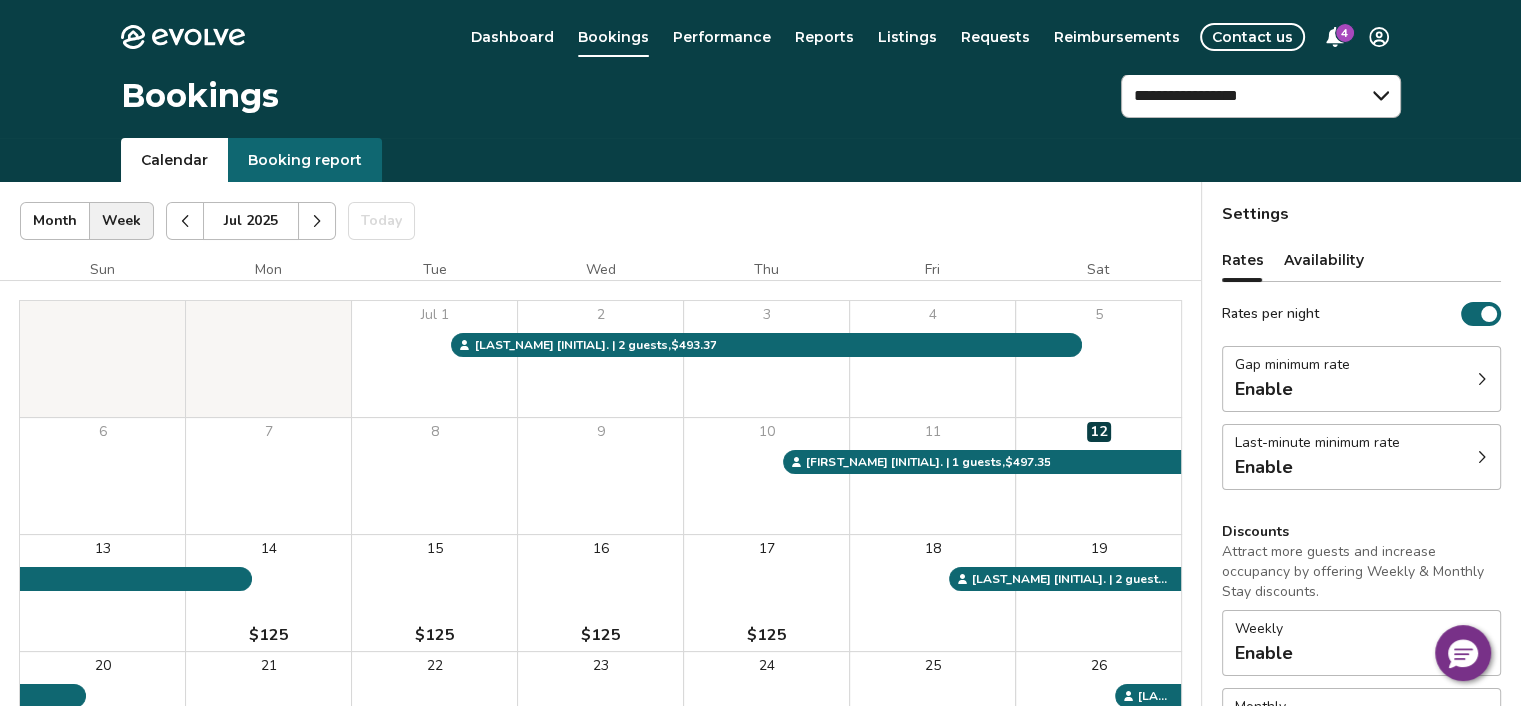 click on "Booking report" at bounding box center (305, 160) 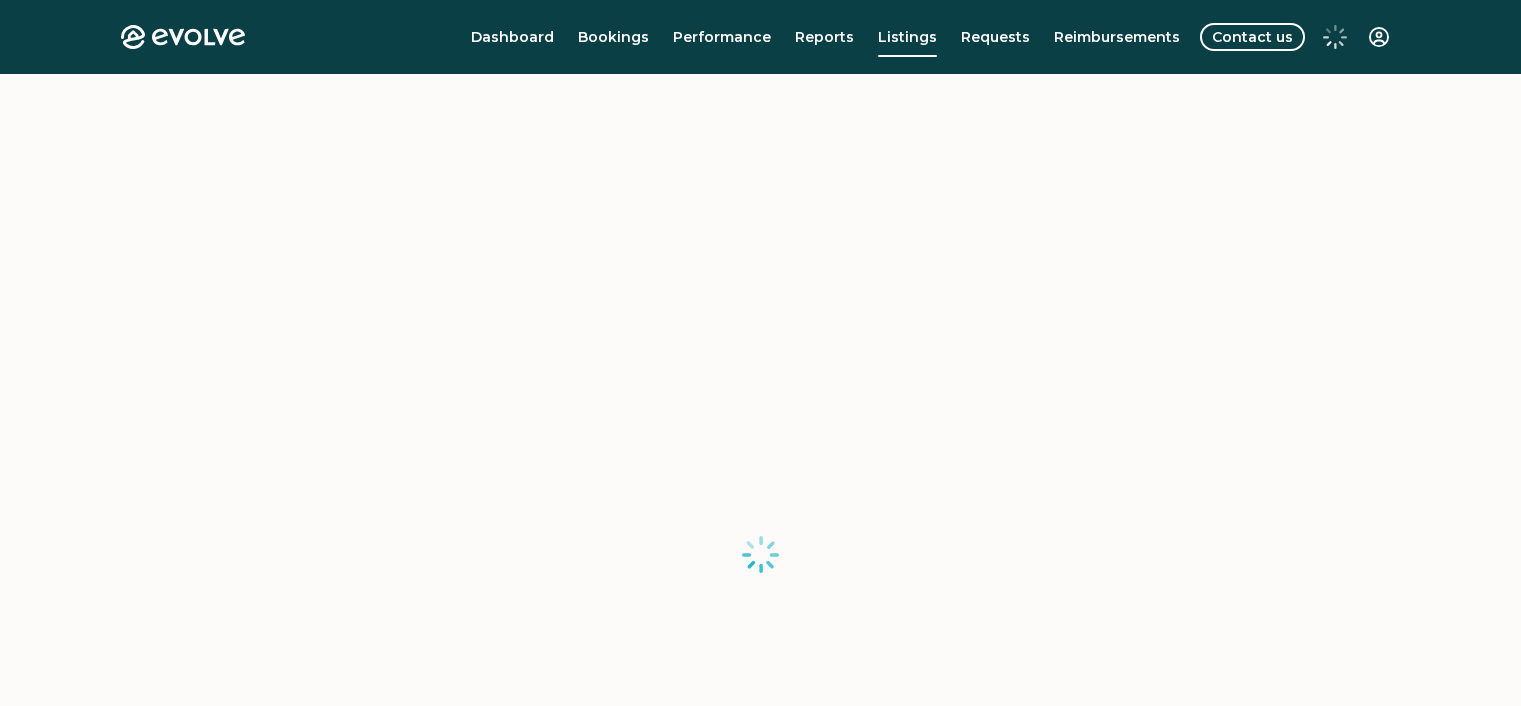 scroll, scrollTop: 0, scrollLeft: 0, axis: both 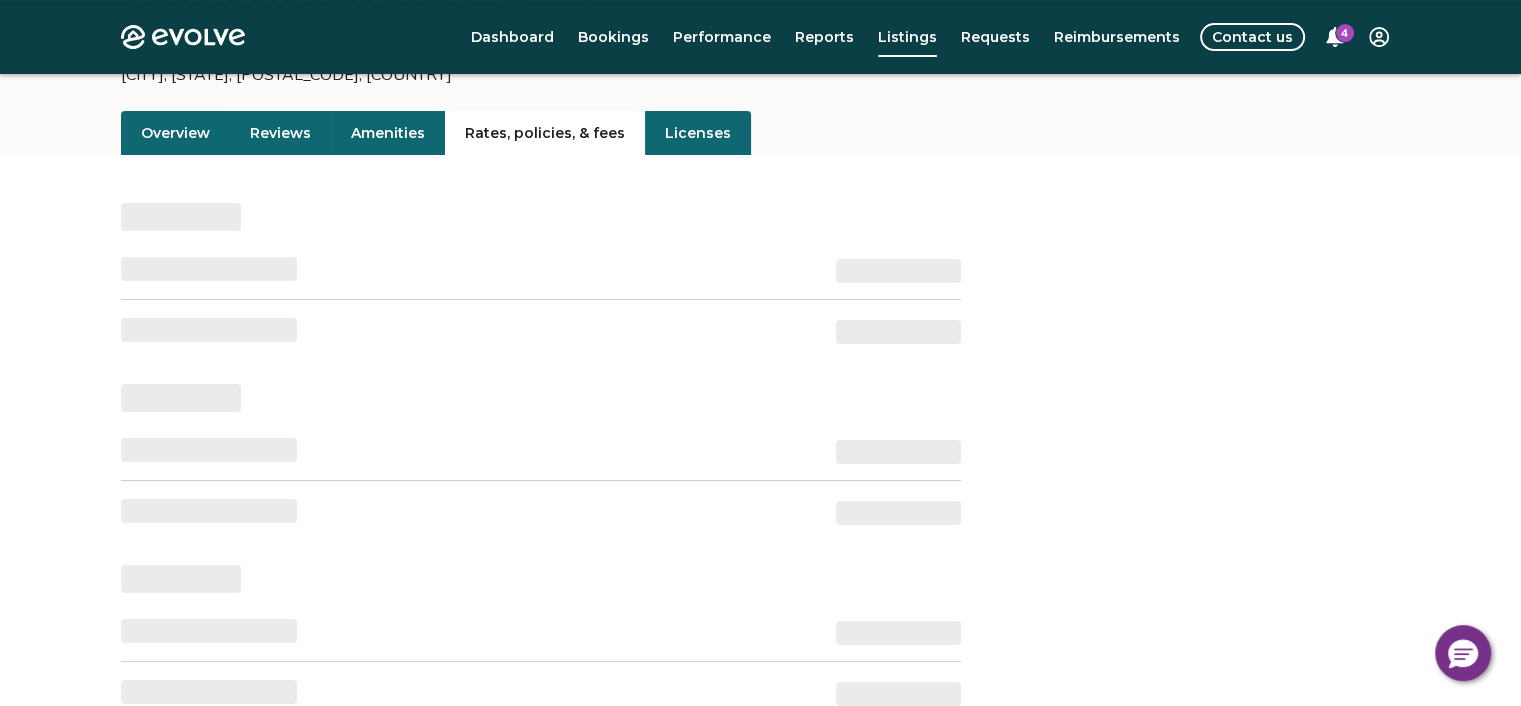 click on "Rates, policies, & fees" at bounding box center [545, 133] 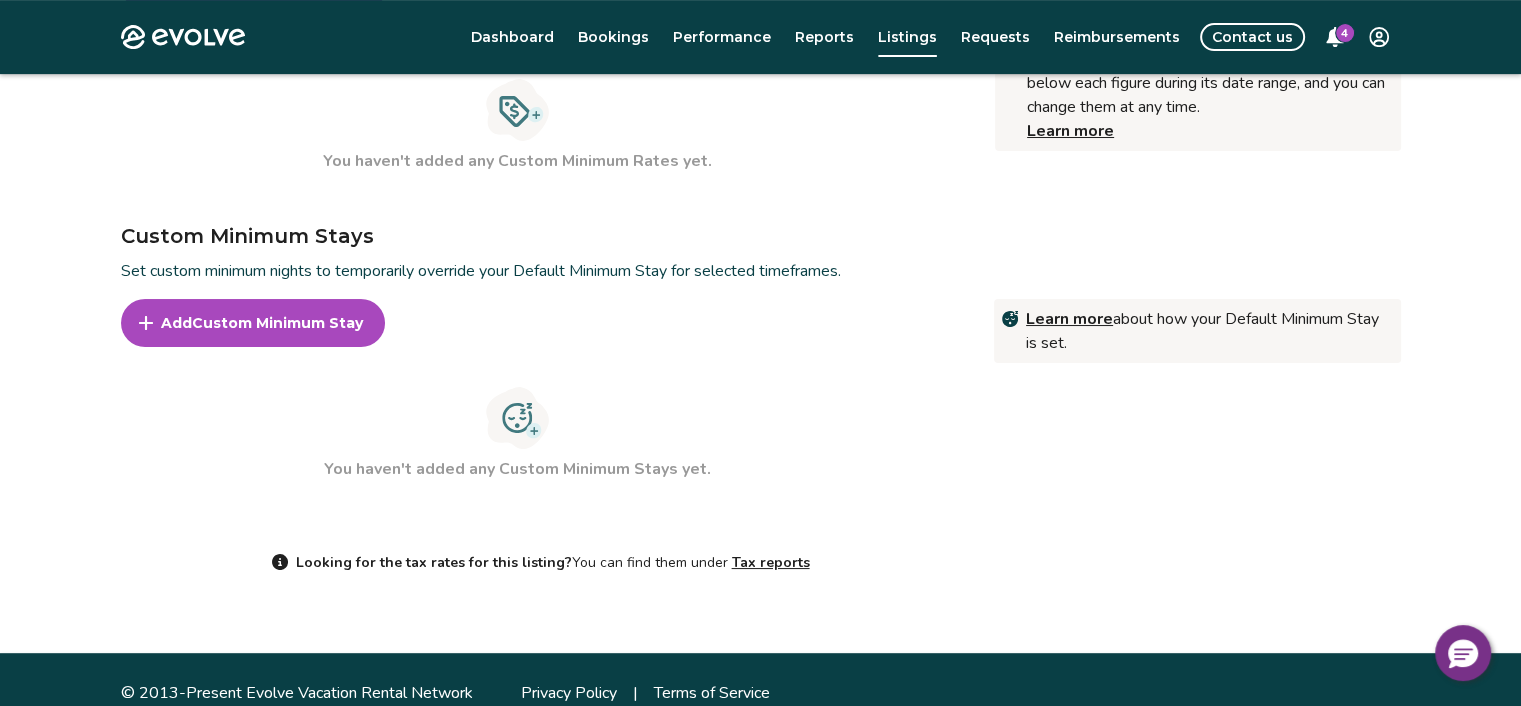 scroll, scrollTop: 863, scrollLeft: 0, axis: vertical 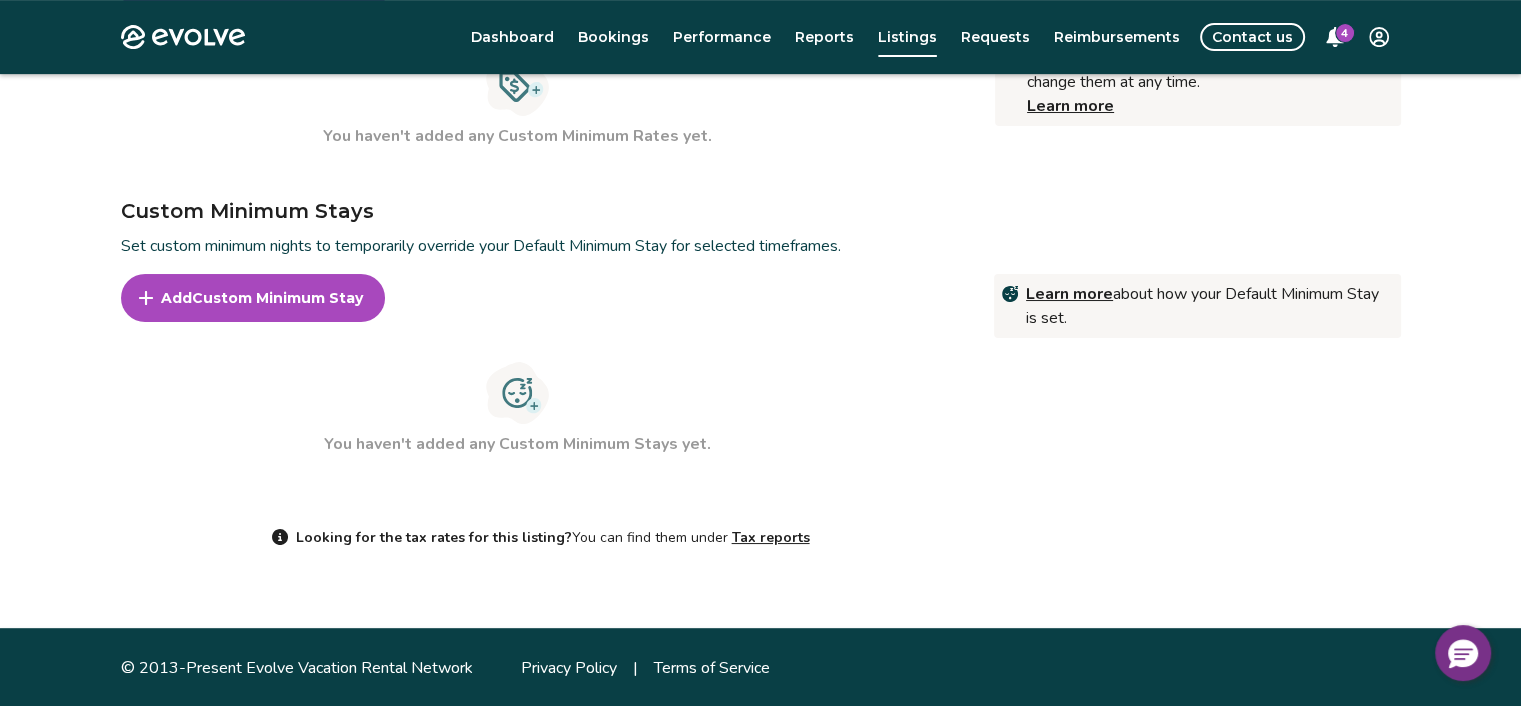 click on "Tax reports" at bounding box center (771, 537) 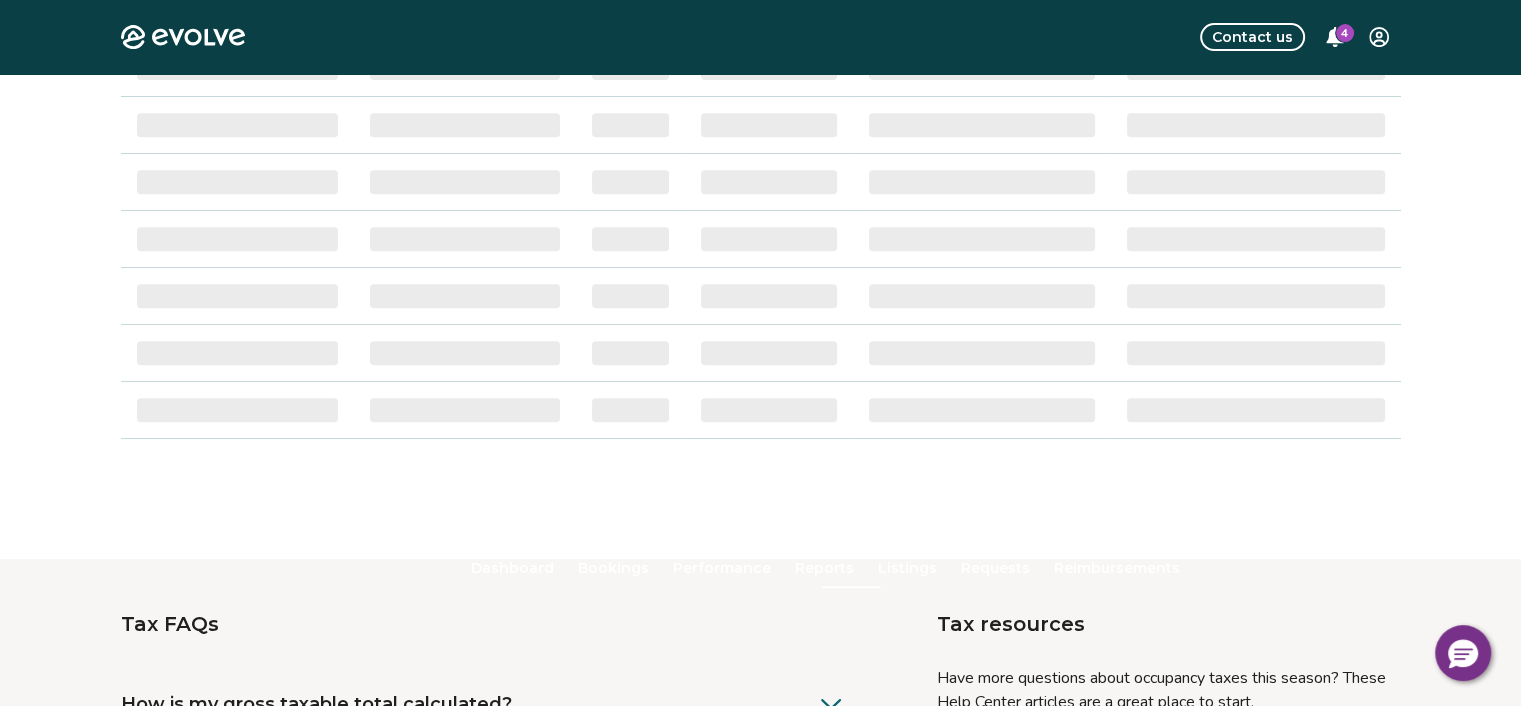 scroll, scrollTop: 0, scrollLeft: 0, axis: both 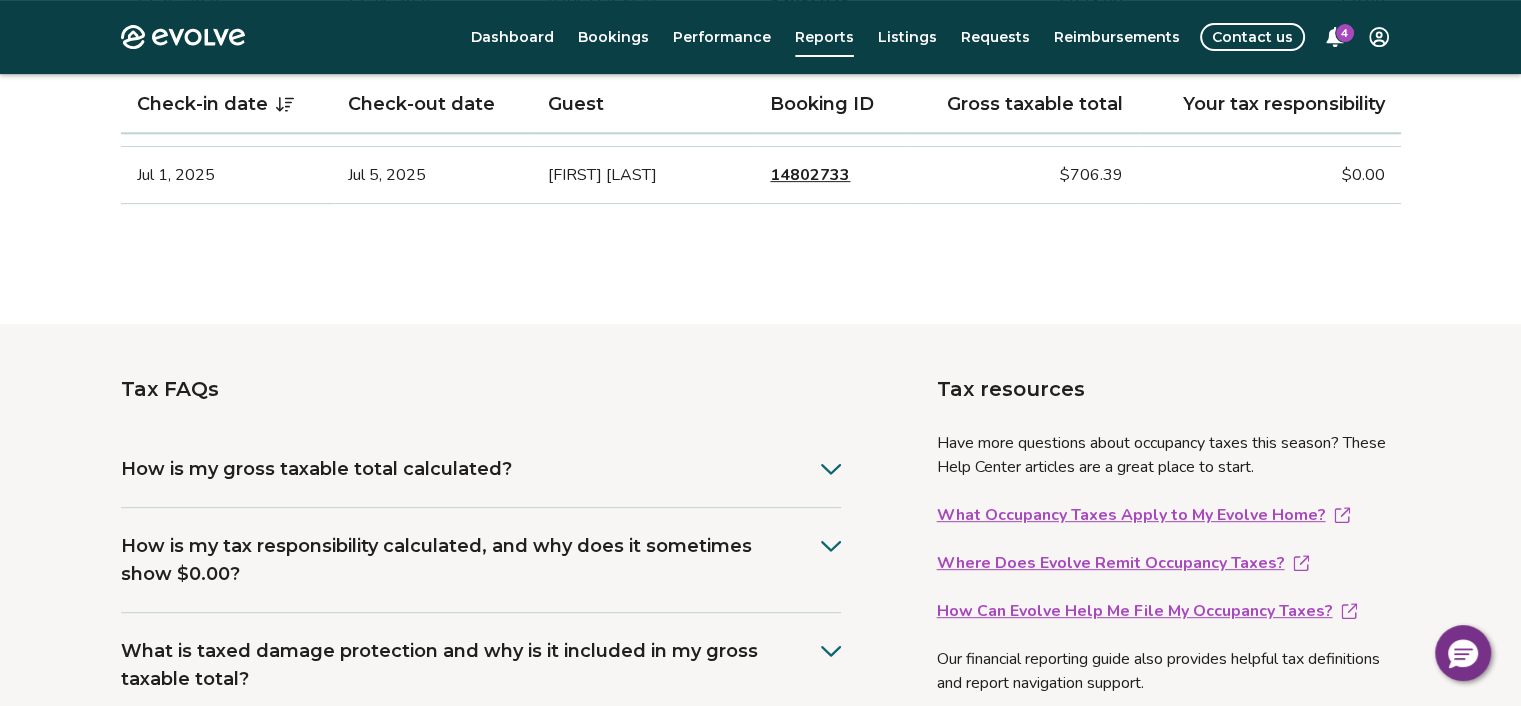 click 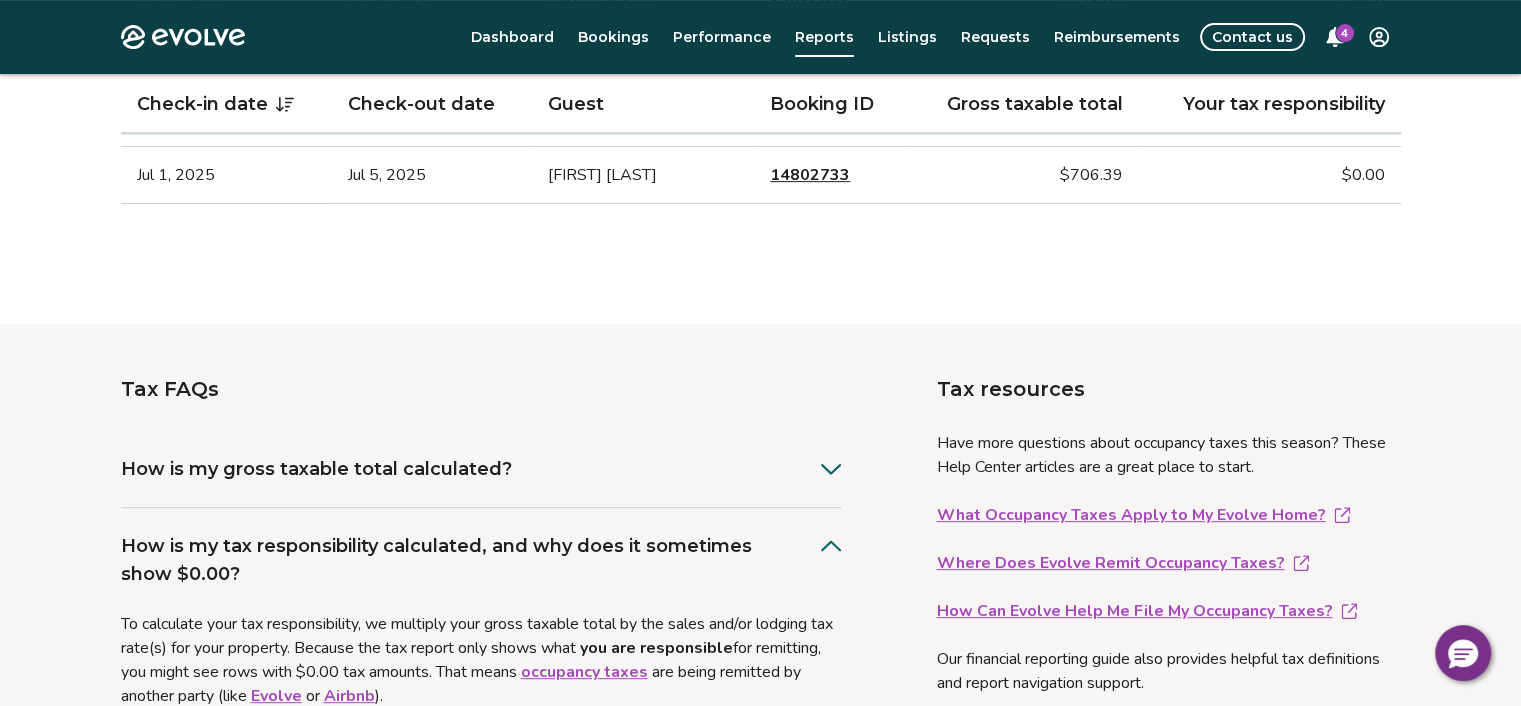 click on "Have more questions about occupancy taxes this season? These Help Center articles are a great place to start." at bounding box center (1169, 467) 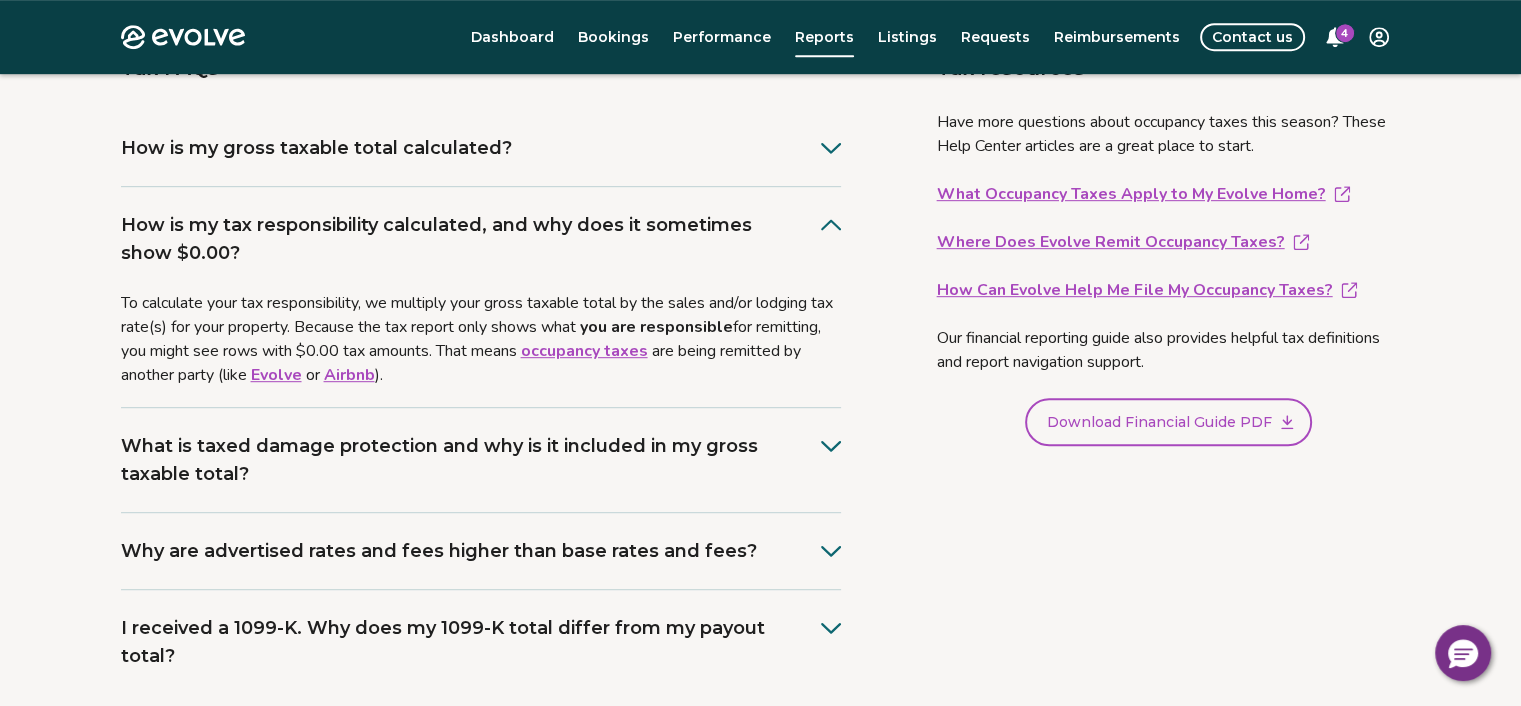 scroll, scrollTop: 1116, scrollLeft: 0, axis: vertical 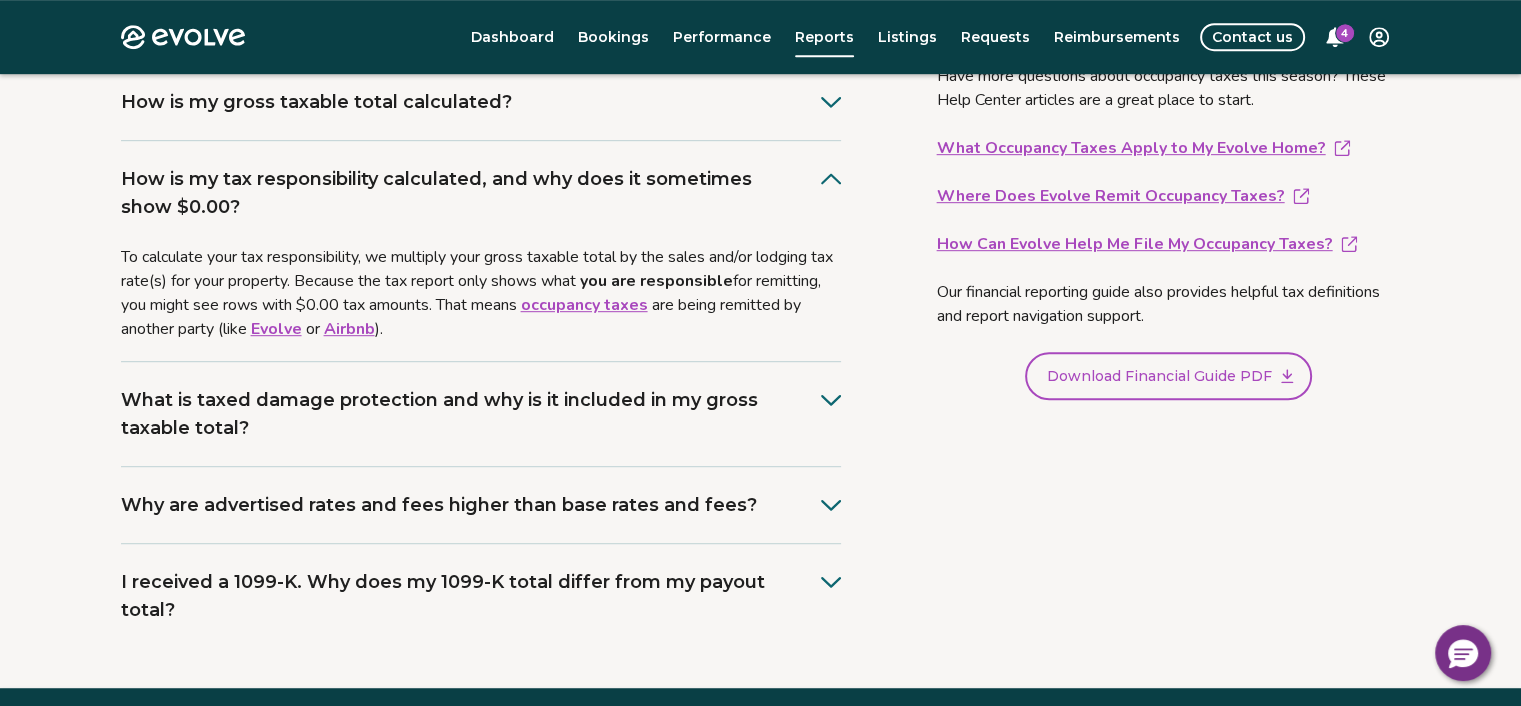 click 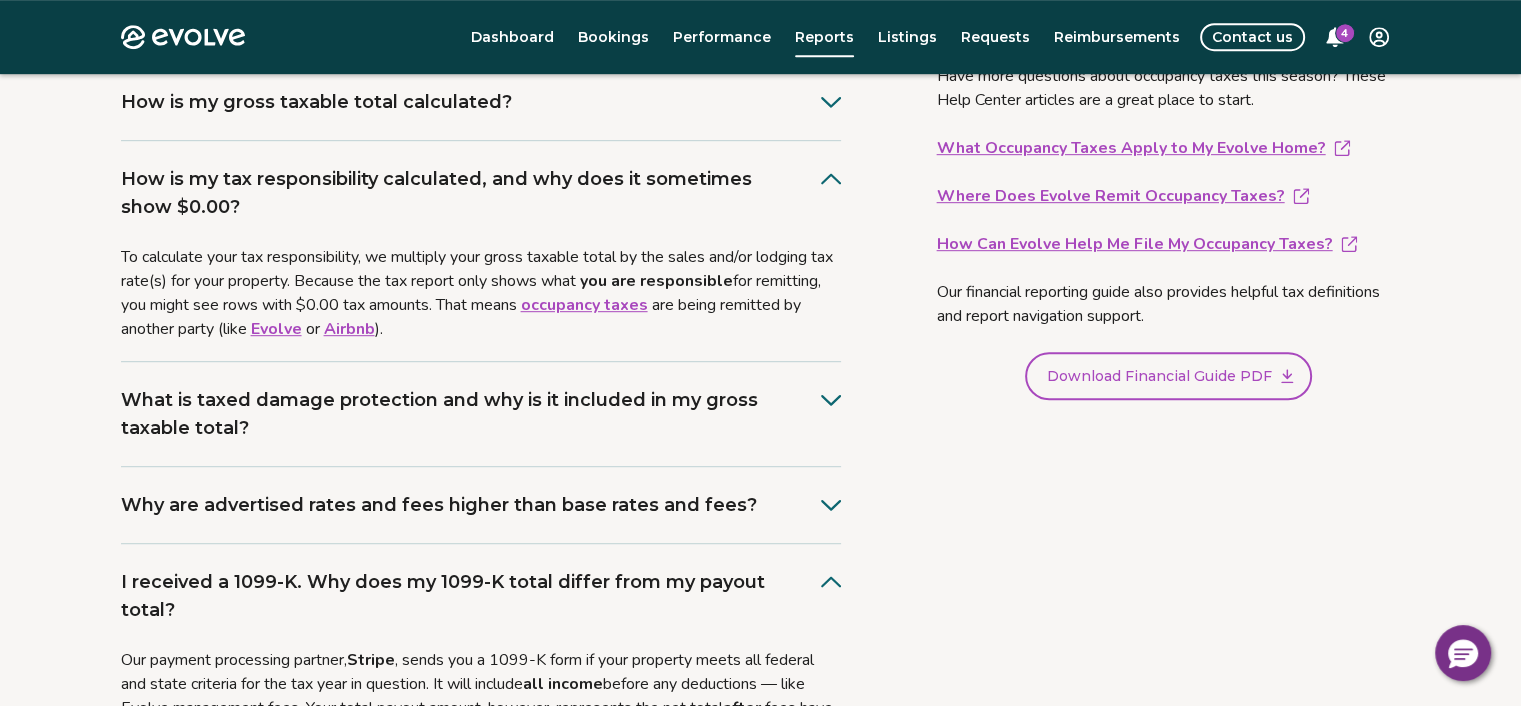click on "Tax resources Have more questions about occupancy taxes this season? These Help Center articles are a great place to start. What Occupancy Taxes Apply to My Evolve Home? Where Does Evolve Remit Occupancy Taxes? How Can Evolve Help Me File My Occupancy Taxes? Our financial reporting guide also provides helpful tax definitions and report navigation support. Download Financial Guide PDF" at bounding box center (1145, 360) 